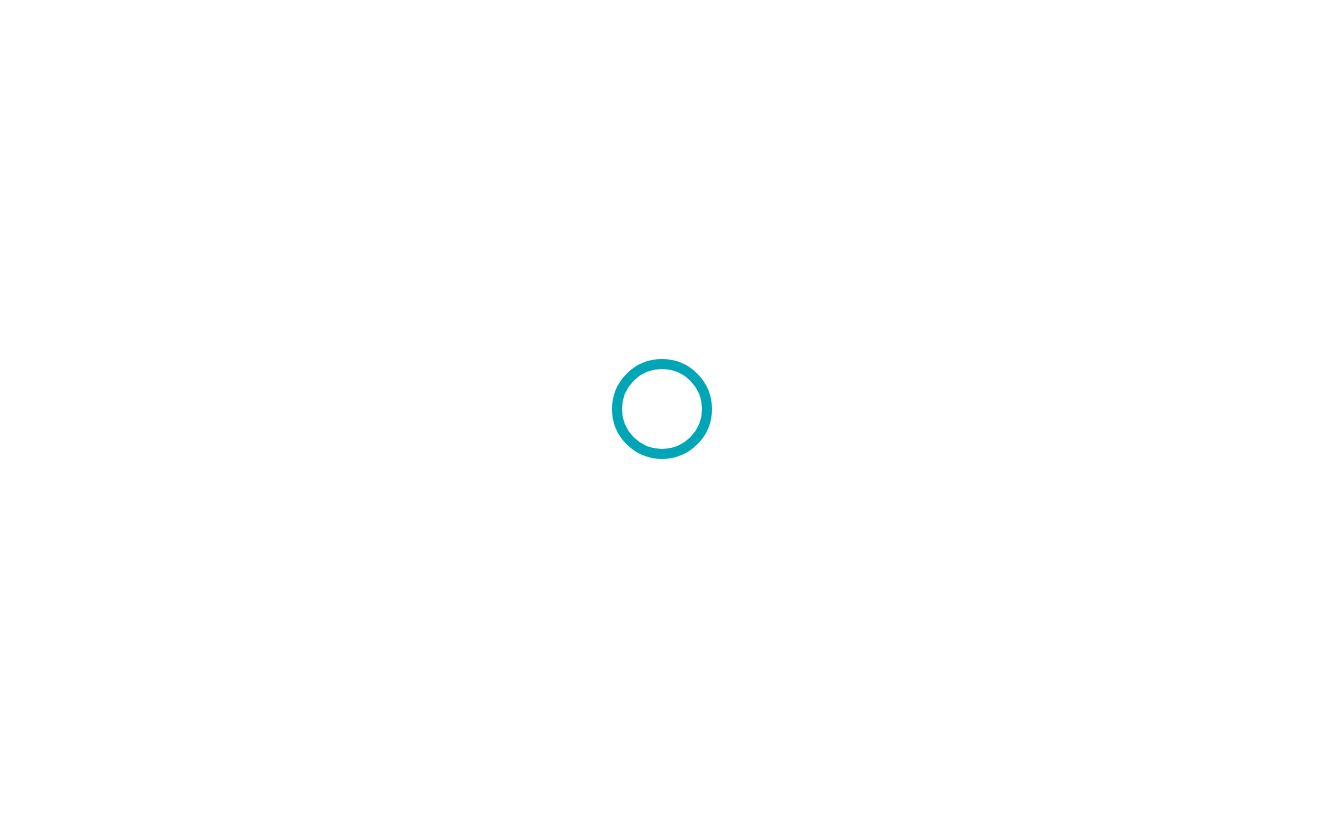 scroll, scrollTop: 0, scrollLeft: 0, axis: both 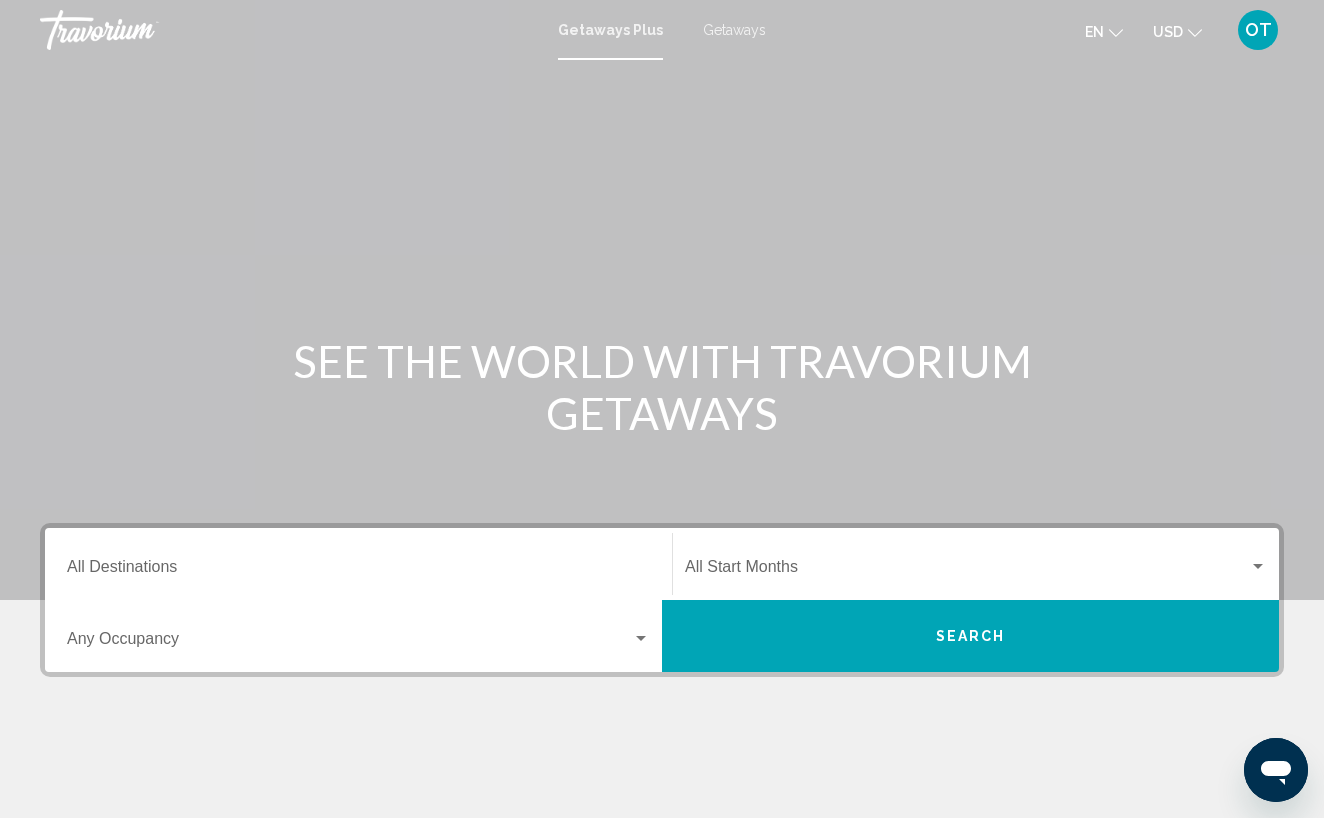 click on "OT" at bounding box center [1258, 30] 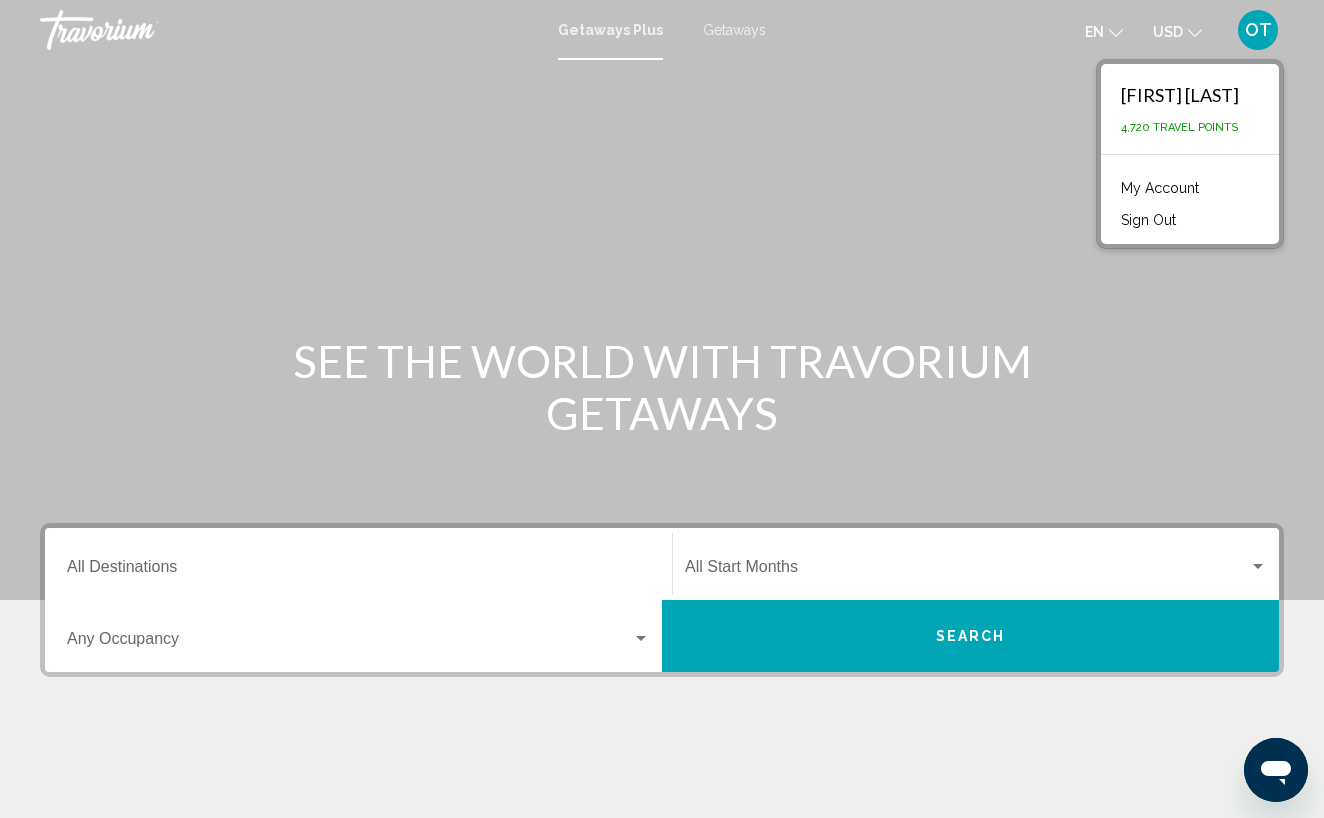 click on "My Account" at bounding box center [1160, 188] 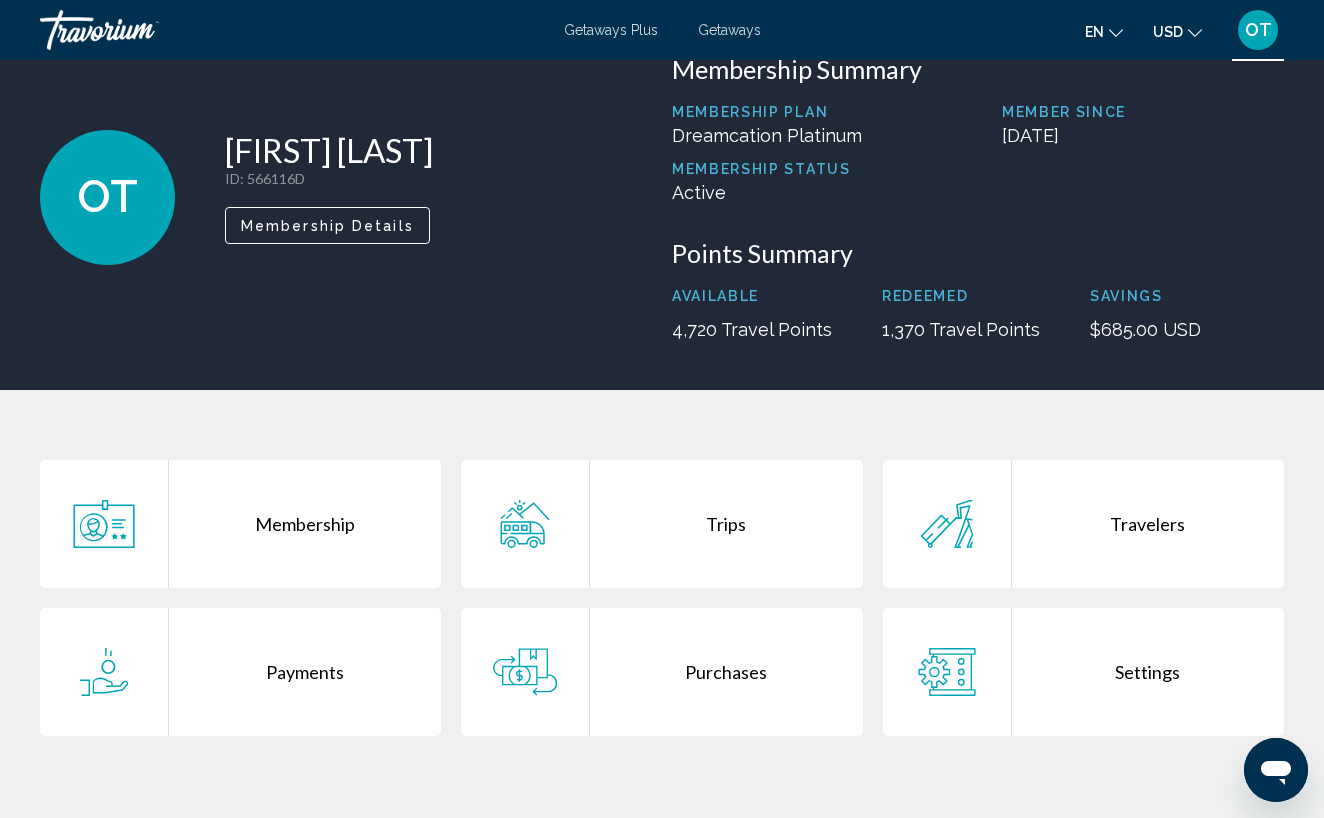 scroll, scrollTop: 65, scrollLeft: 0, axis: vertical 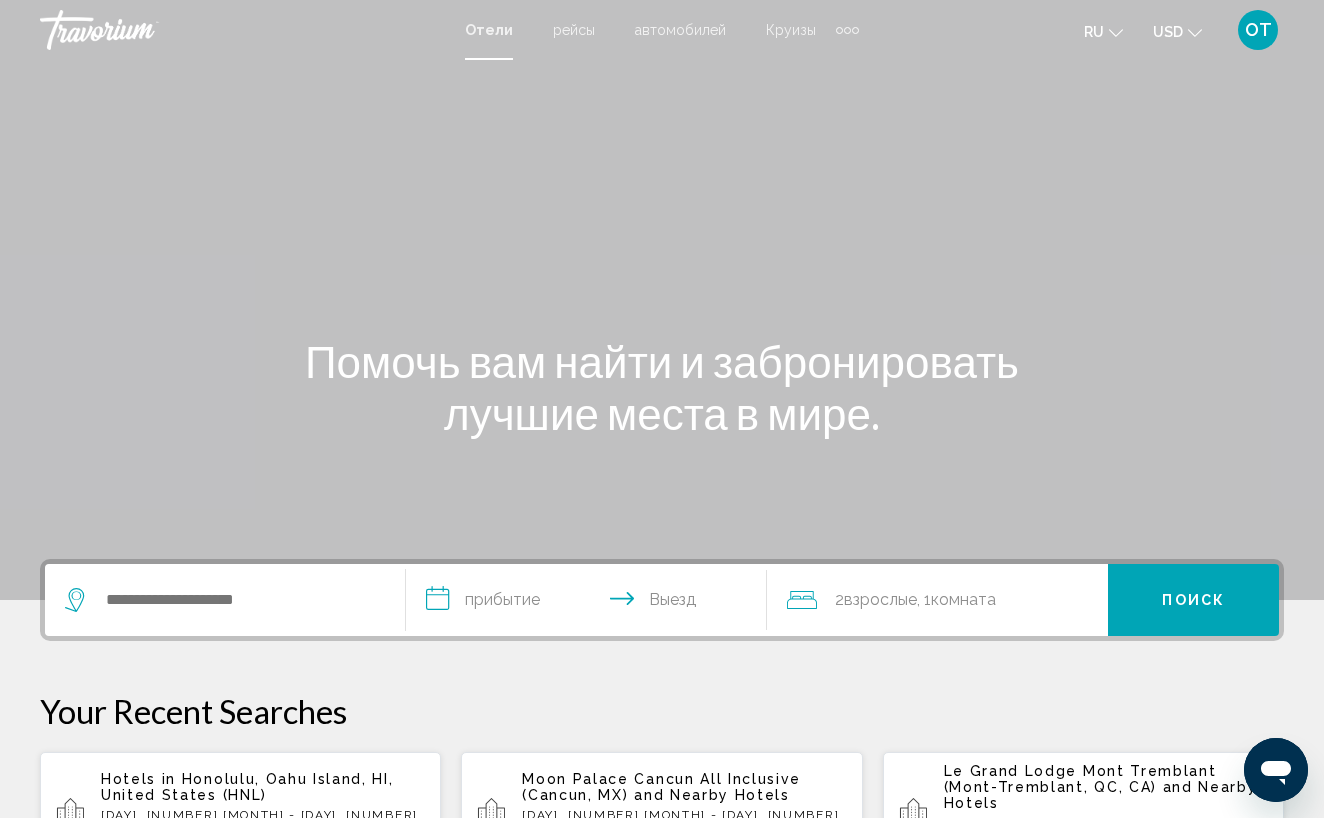 click on "OT" at bounding box center (1258, 30) 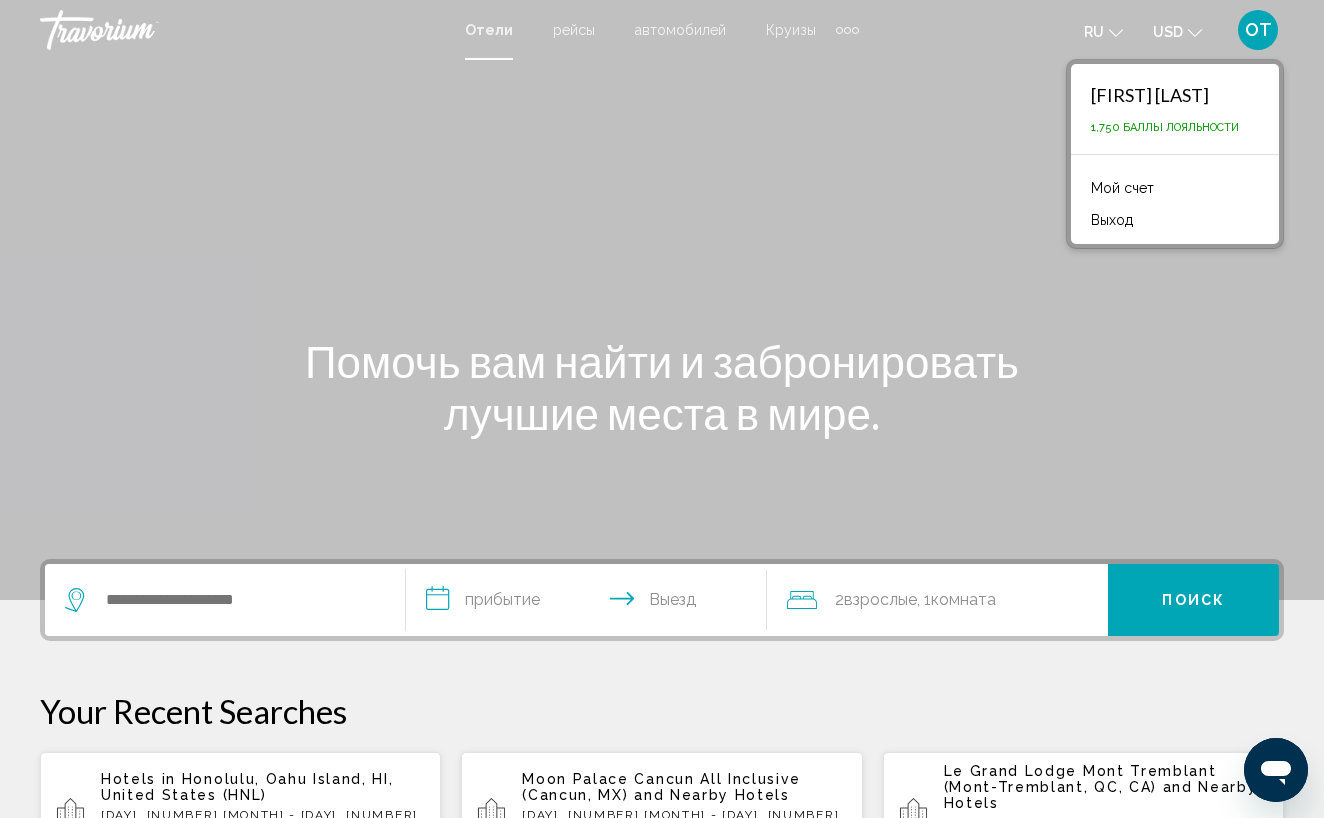 click on "Мой счет" at bounding box center [1122, 188] 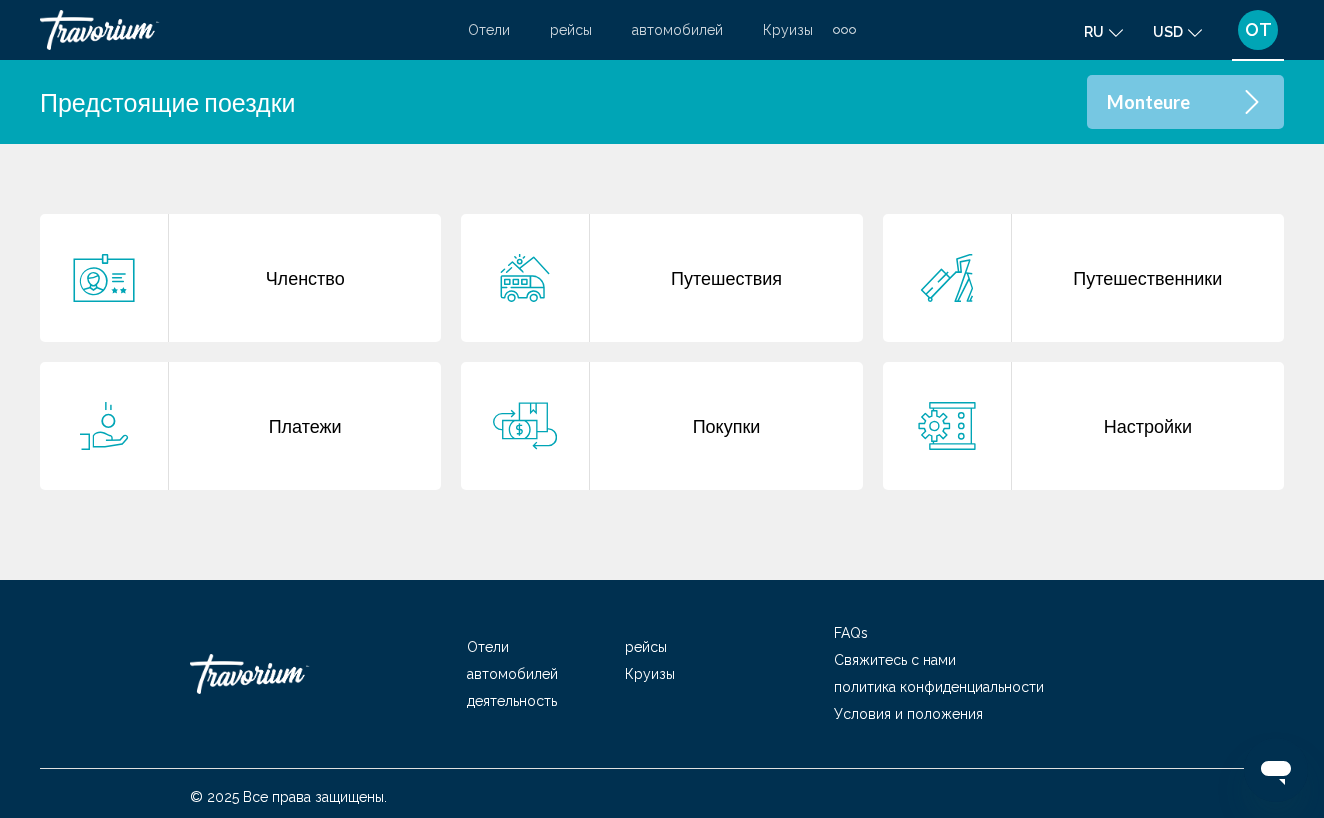 scroll, scrollTop: 414, scrollLeft: 0, axis: vertical 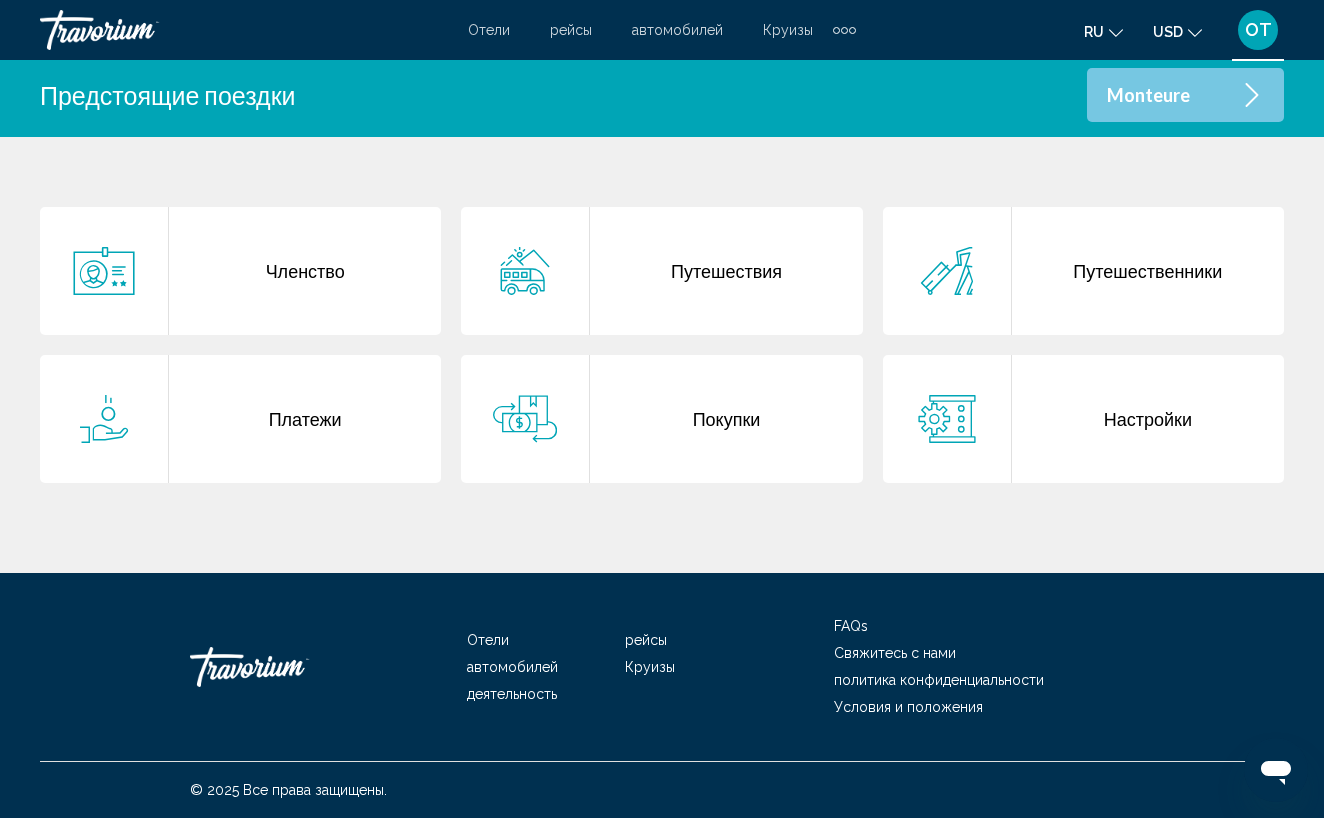 click on "Покупки" at bounding box center [726, 419] 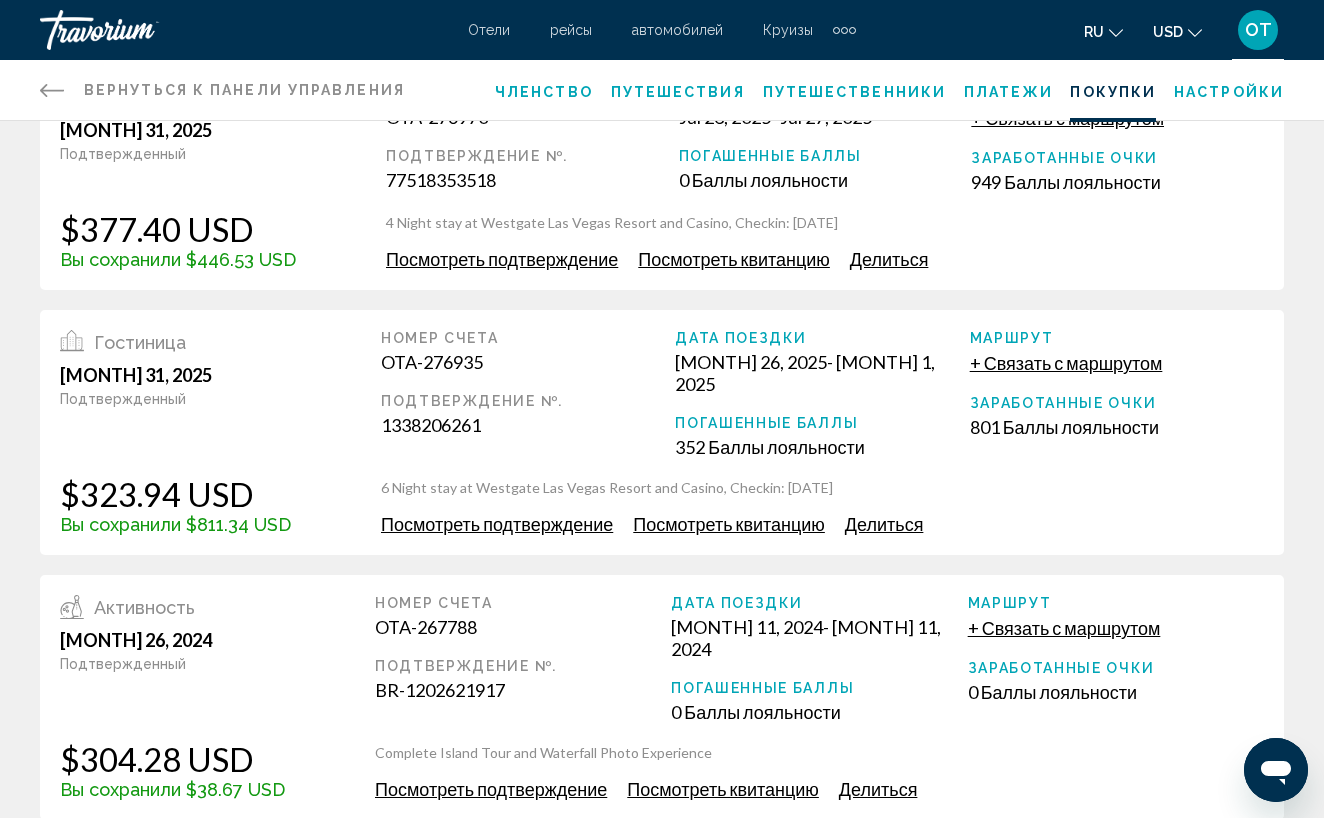 scroll, scrollTop: 0, scrollLeft: 0, axis: both 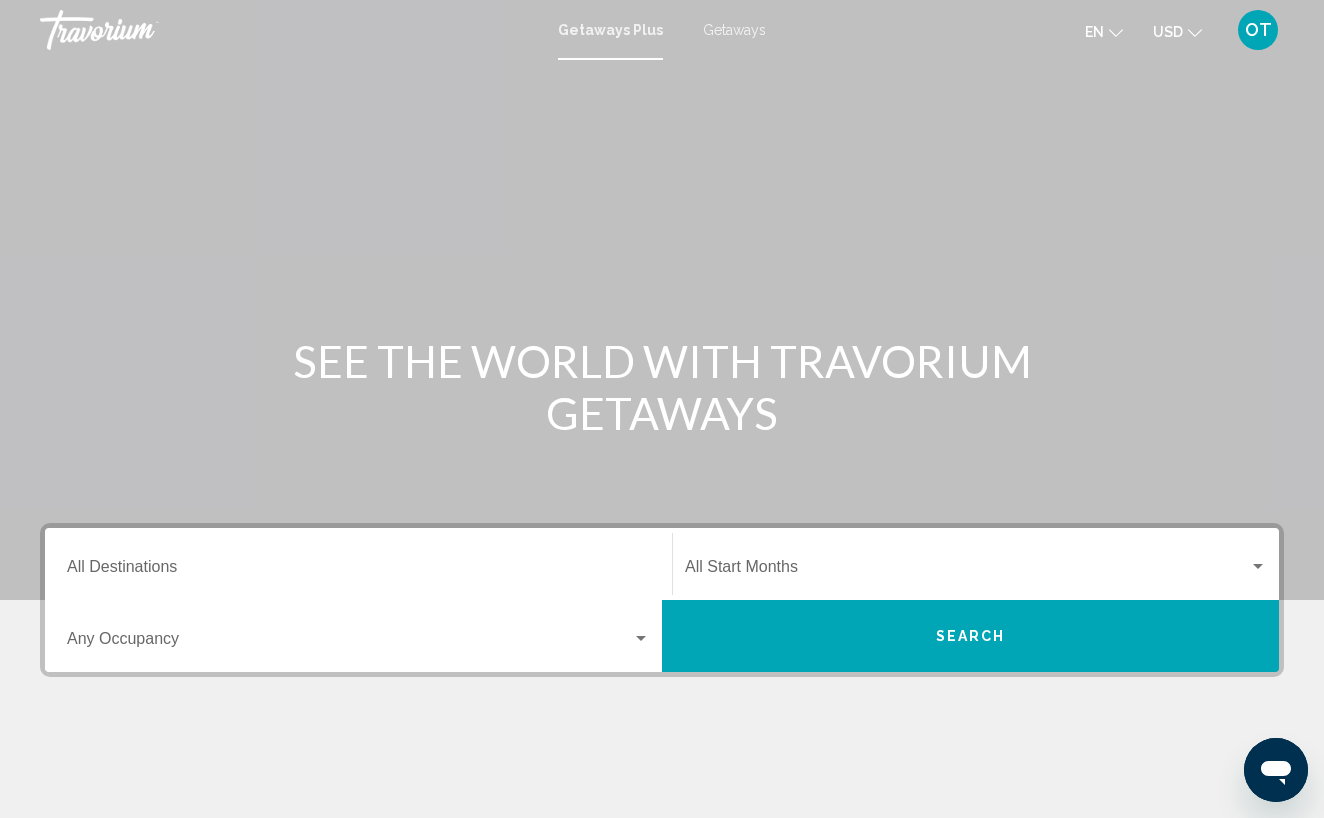 click on "OT" at bounding box center (1258, 30) 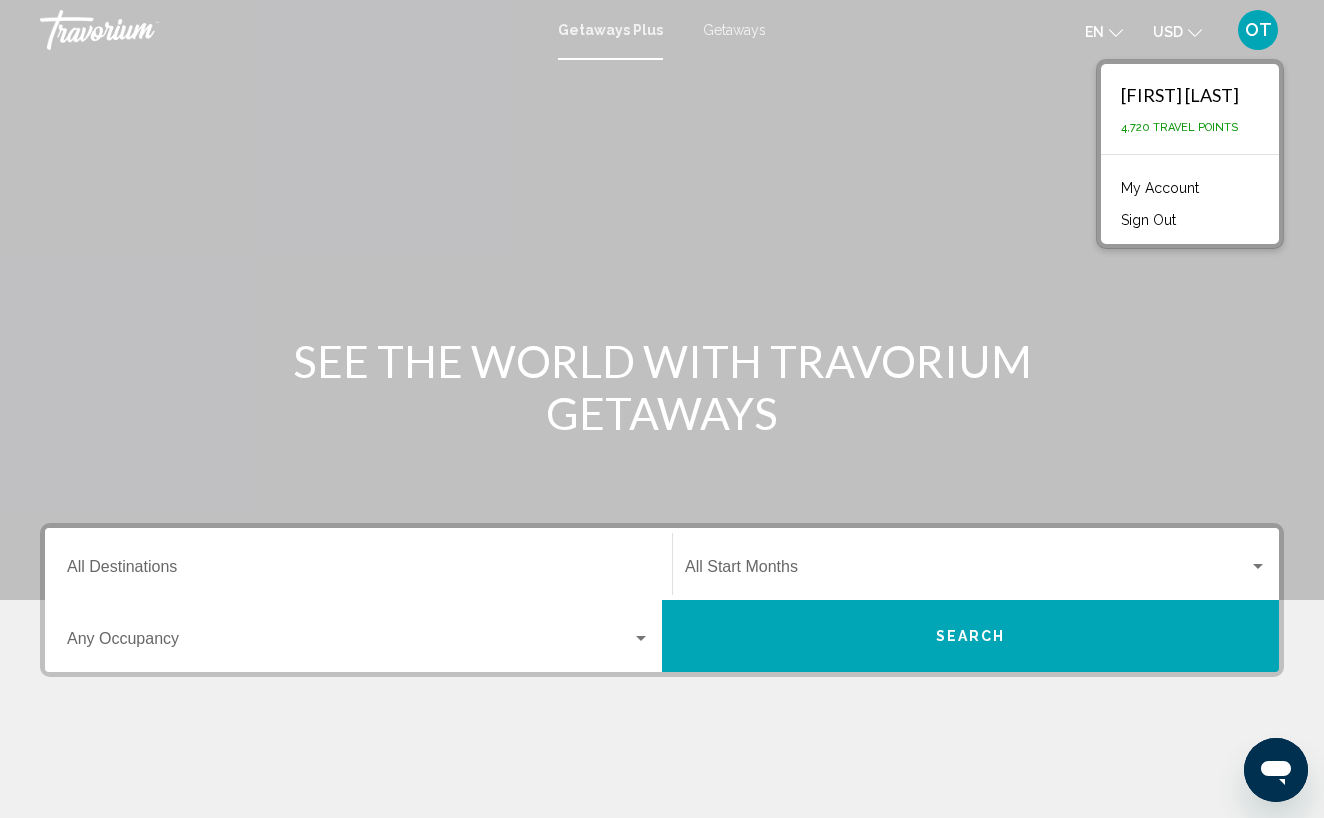 click on "My Account" at bounding box center (1160, 188) 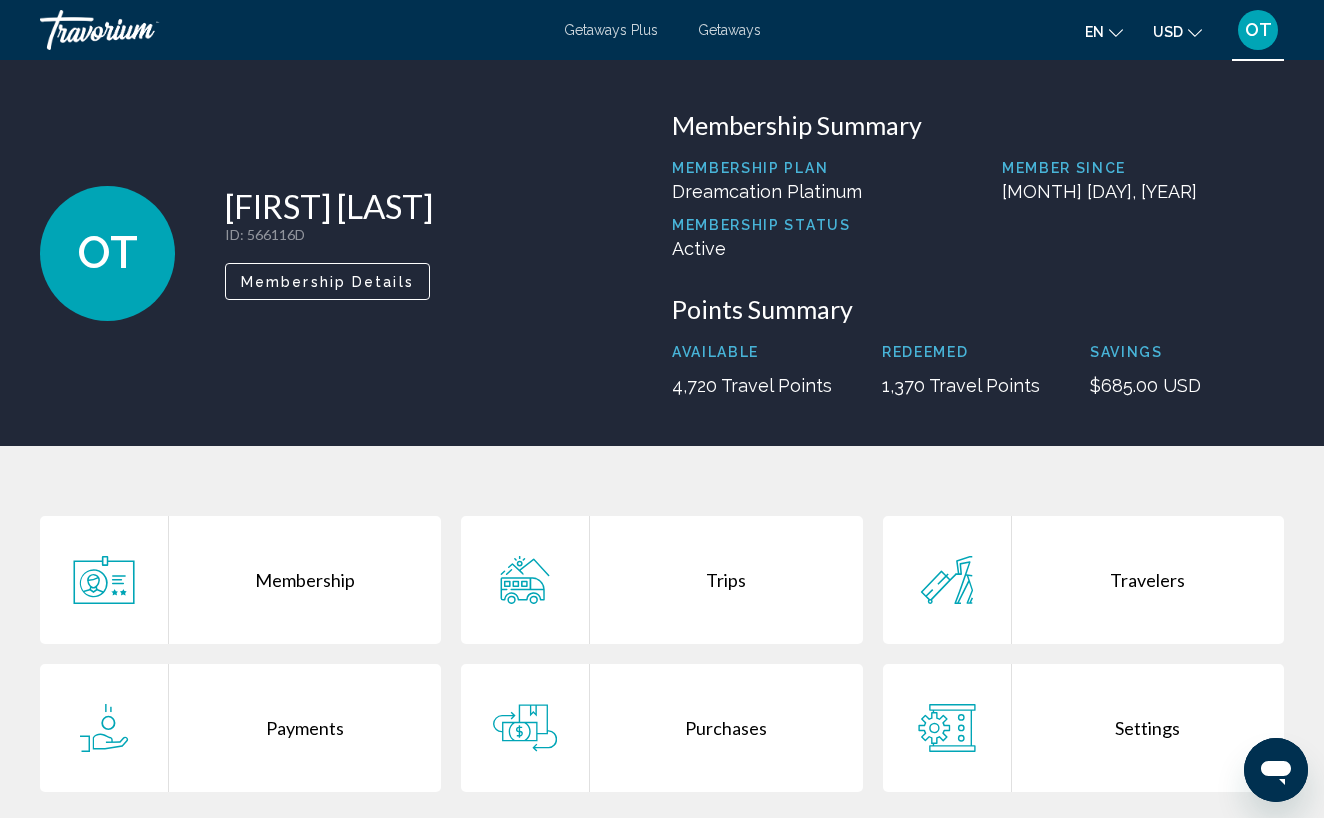 click on "Getaways" at bounding box center (729, 30) 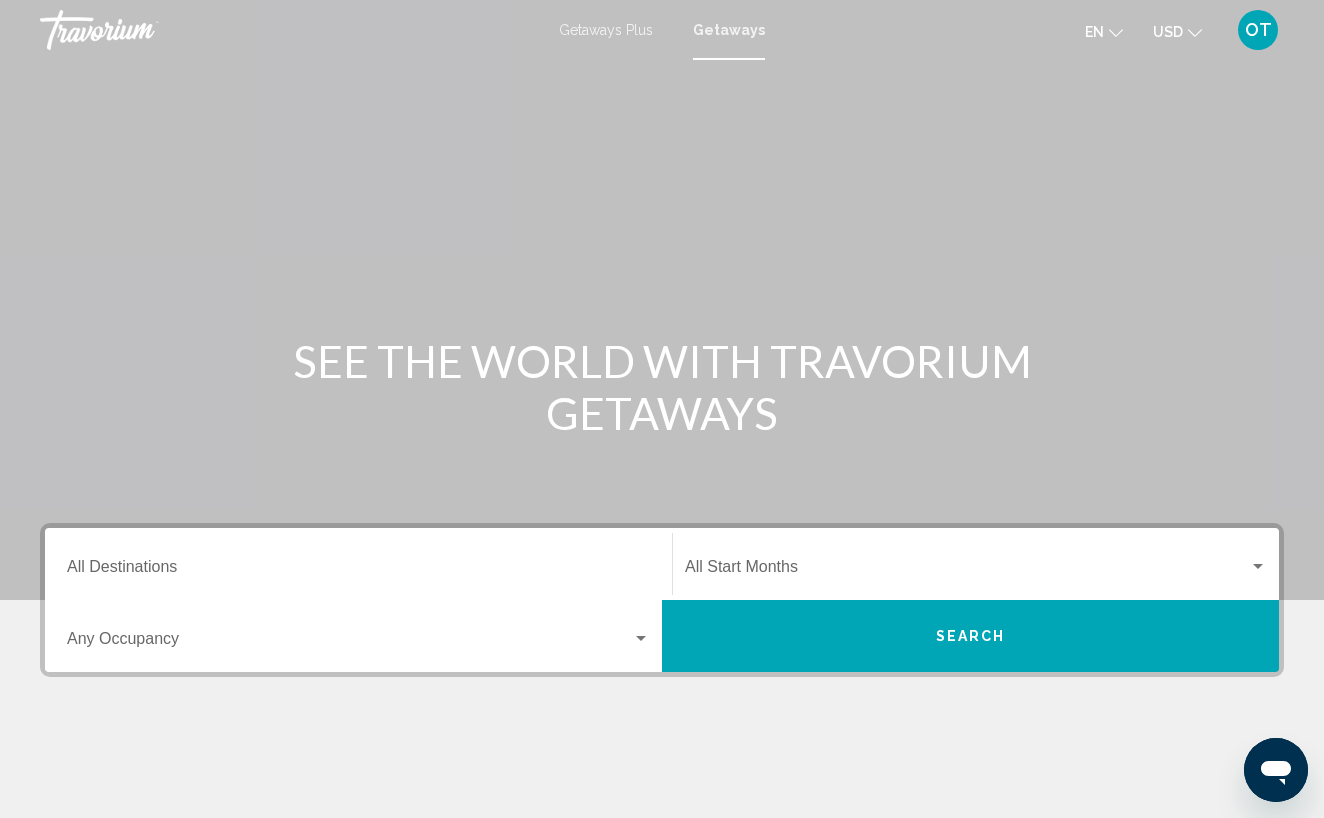 click on "Getaways Plus" at bounding box center (606, 30) 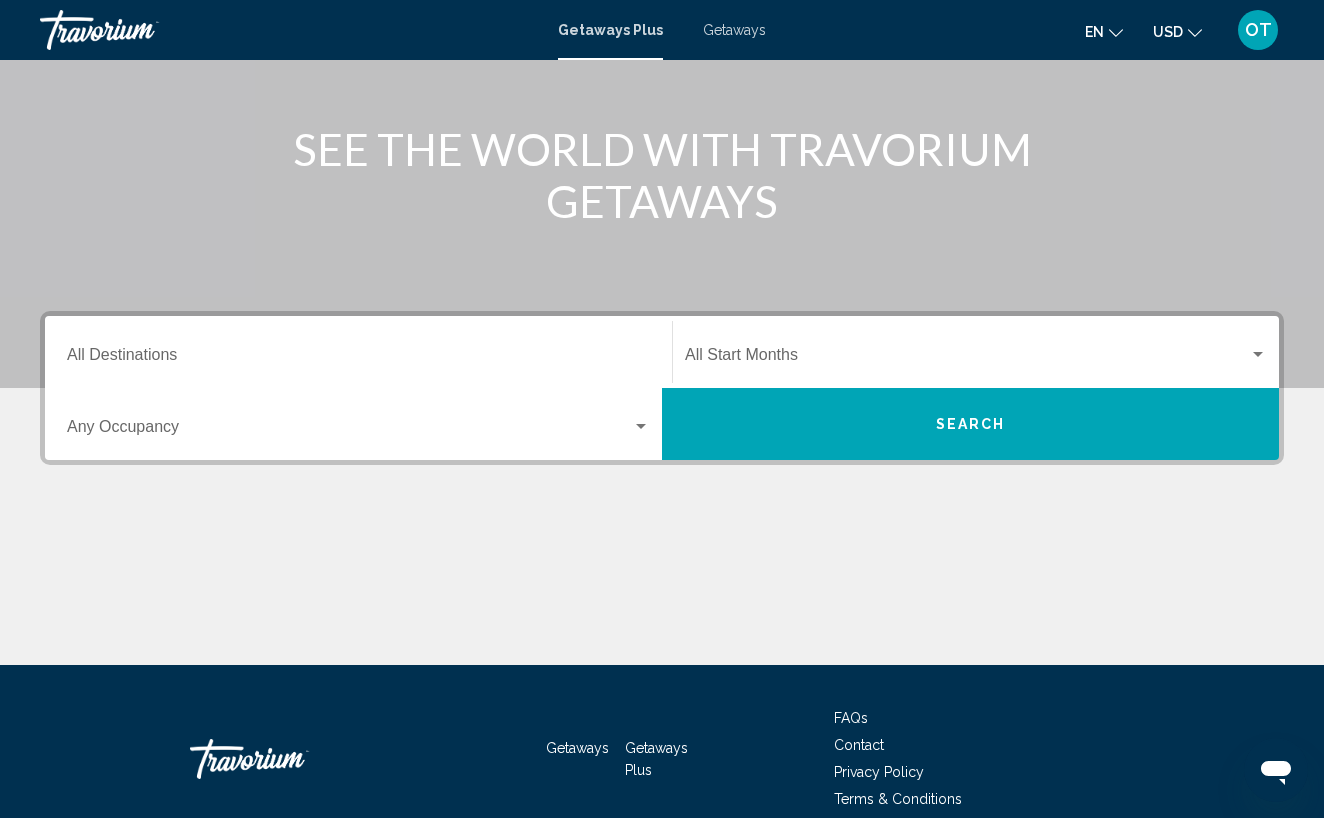 scroll, scrollTop: 0, scrollLeft: 0, axis: both 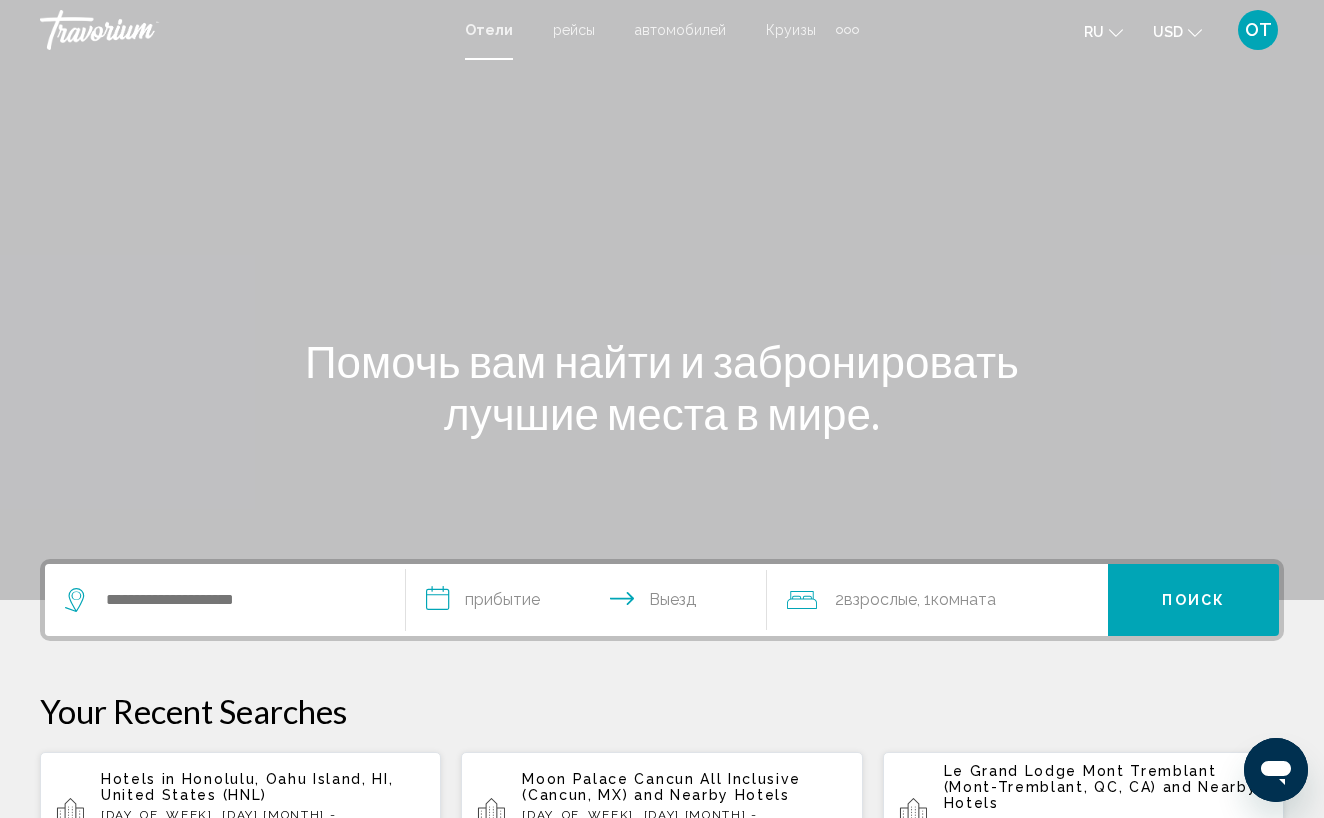 click on "OT" at bounding box center (1258, 30) 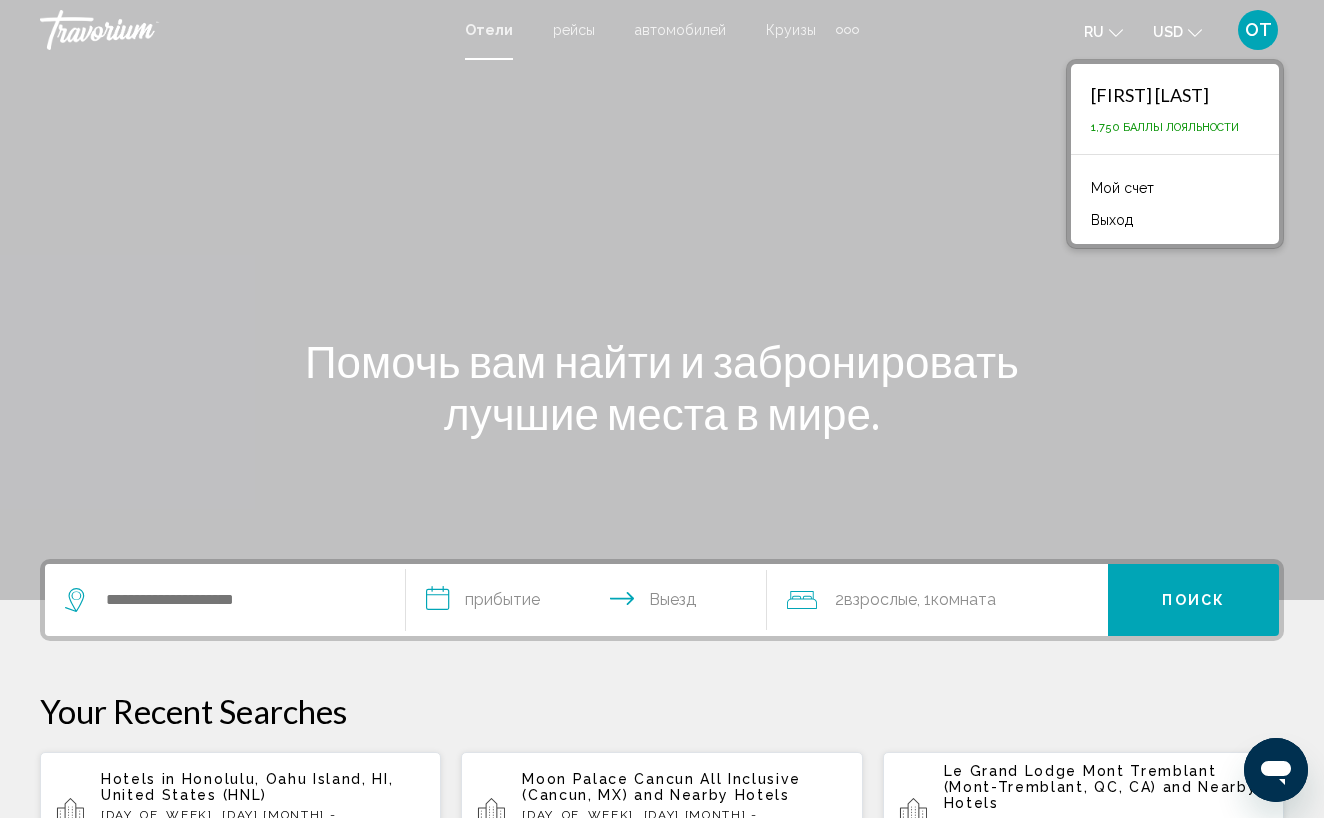 click on "Мой счет" at bounding box center (1122, 188) 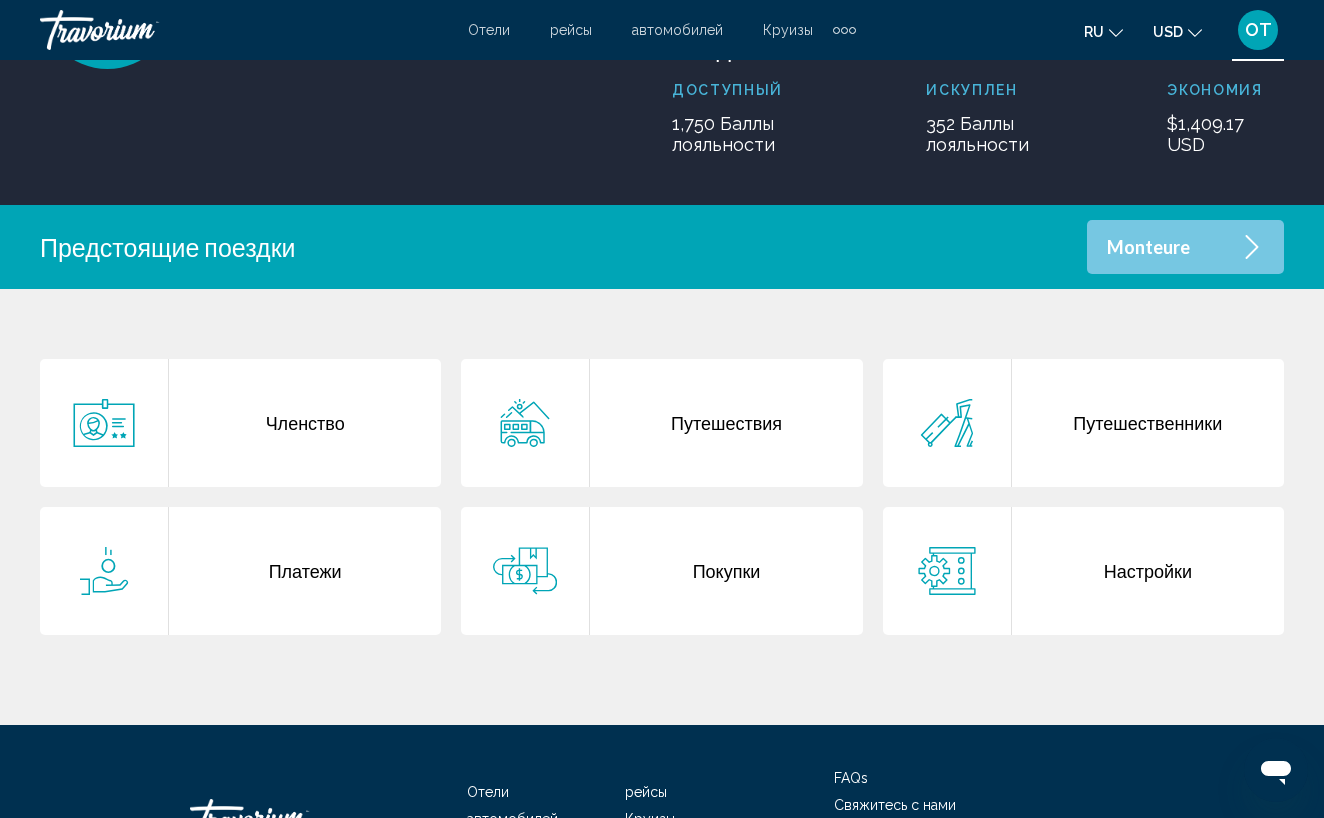 scroll, scrollTop: 288, scrollLeft: 0, axis: vertical 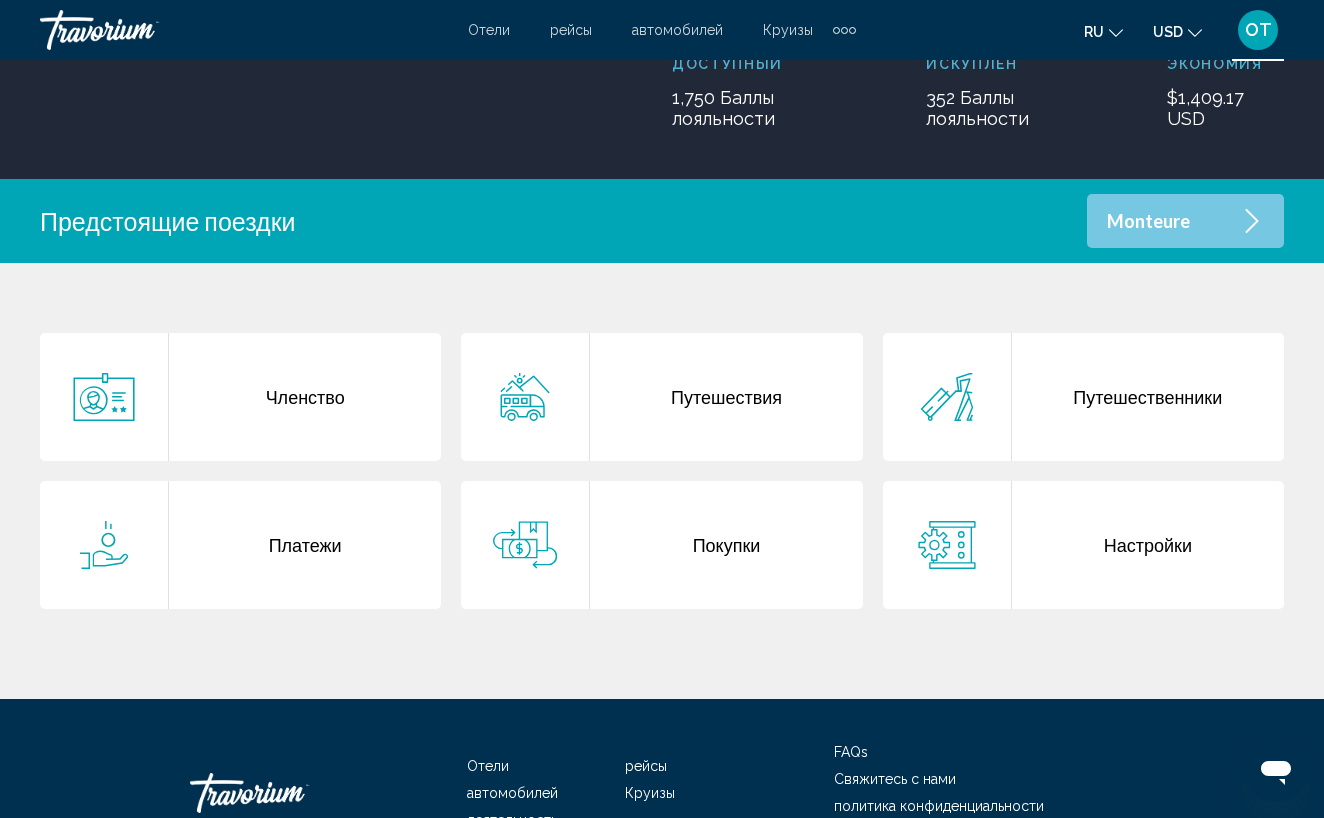 click on "Покупки" at bounding box center [726, 545] 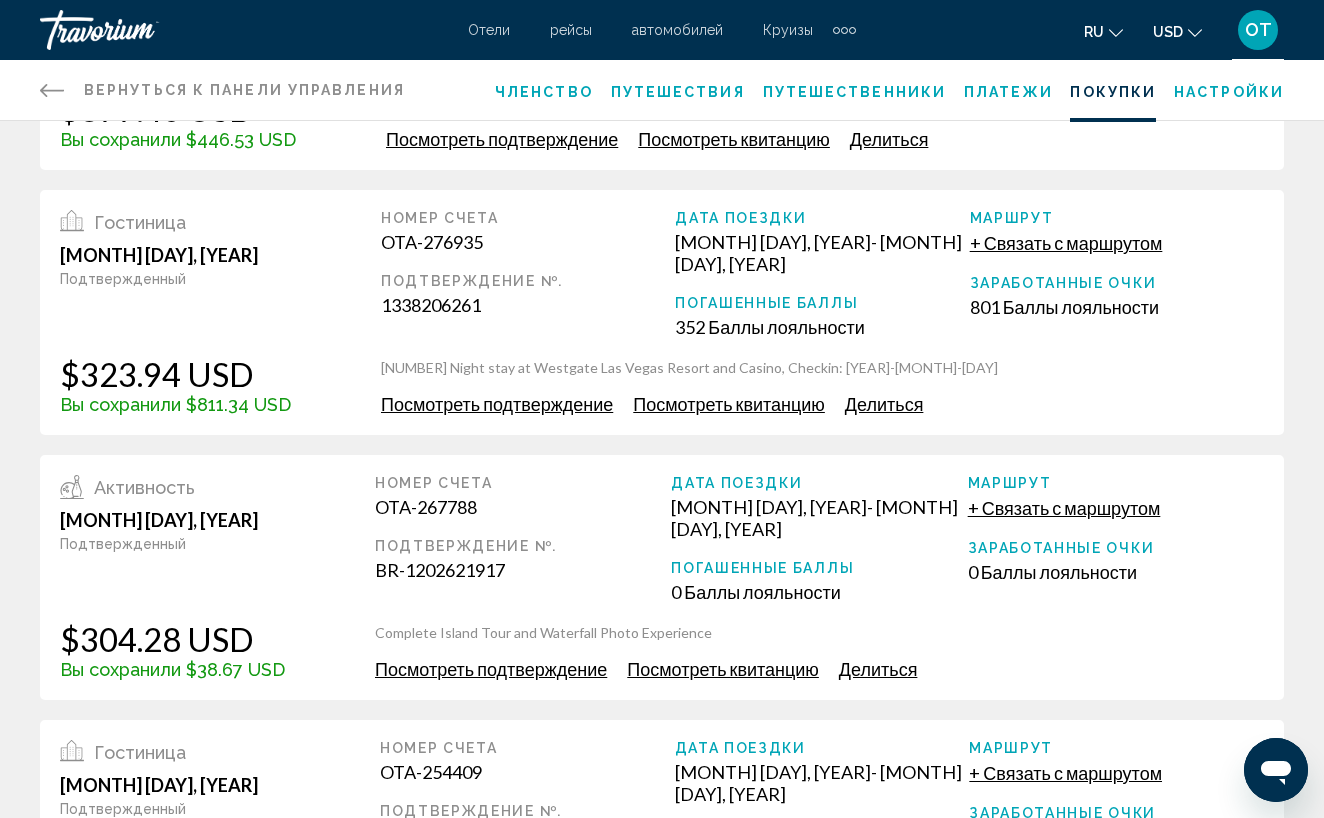 scroll, scrollTop: 0, scrollLeft: 0, axis: both 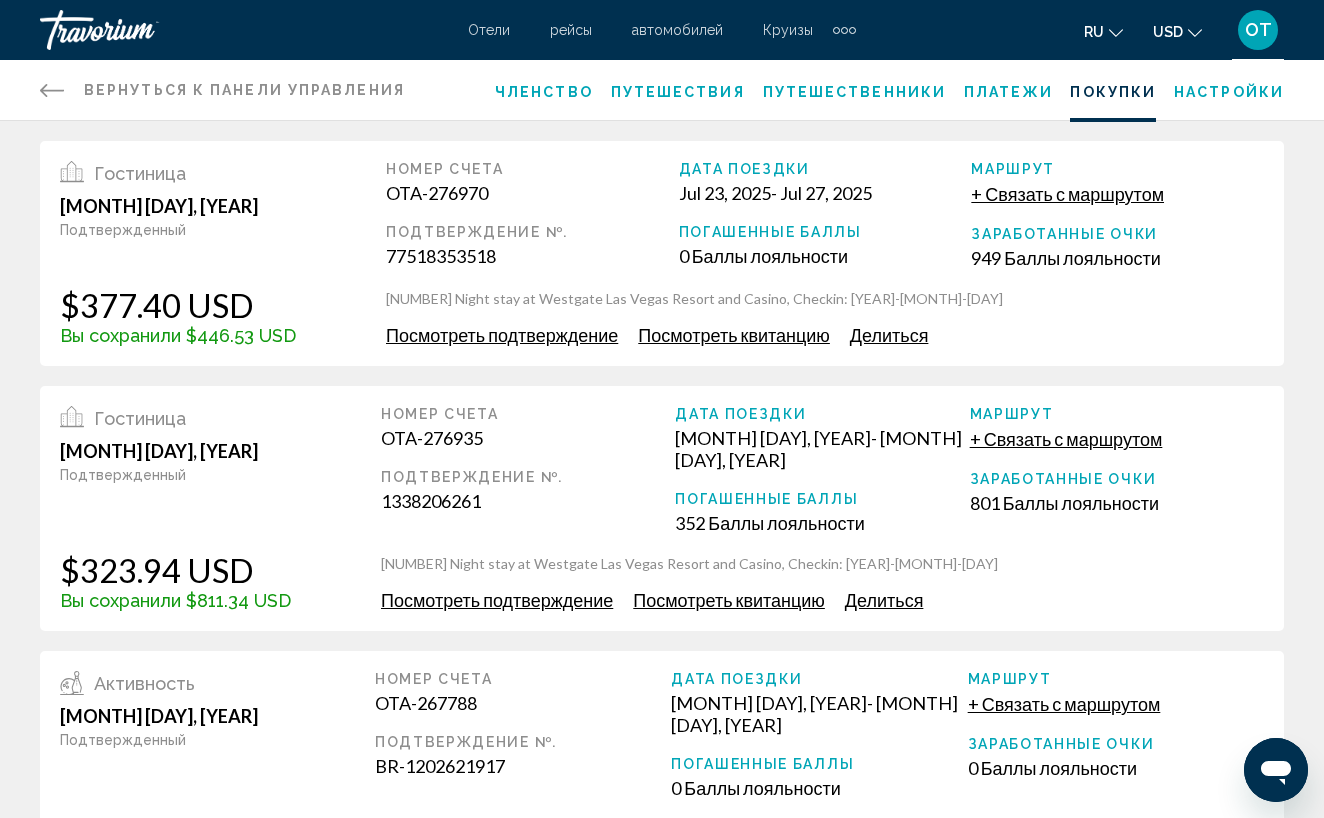 click on "Платежи" at bounding box center (1008, 90) 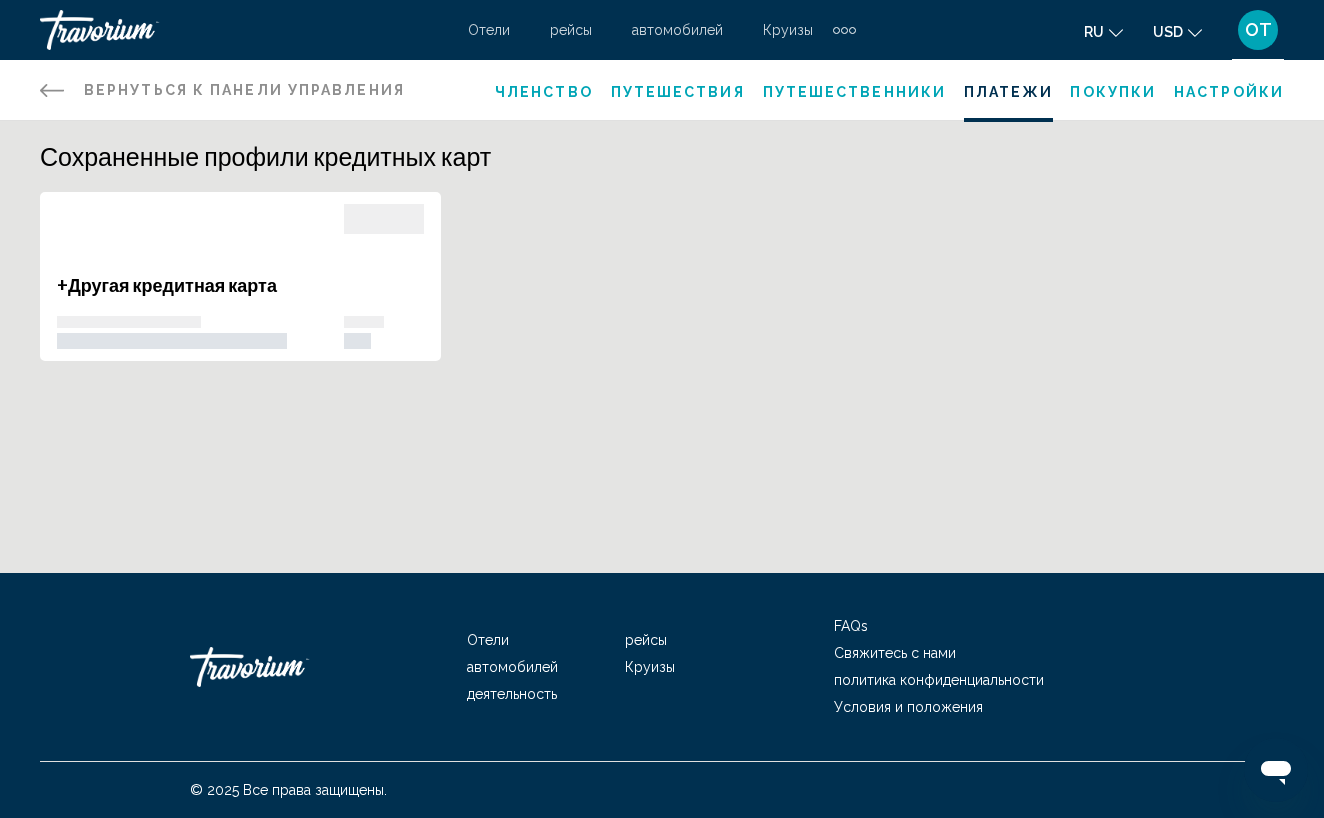 click on "Путешественники" at bounding box center [855, 92] 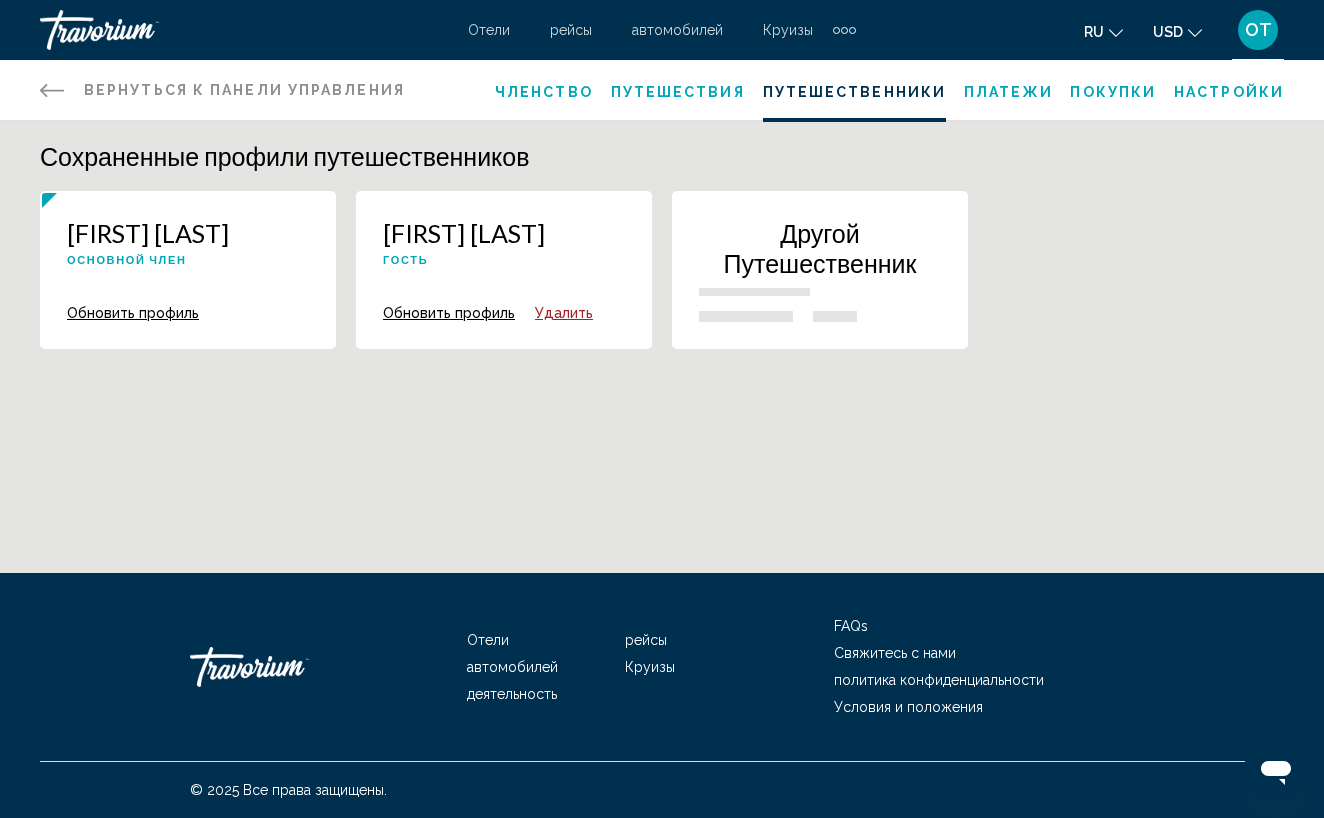 click on "Покупки" at bounding box center [1113, 92] 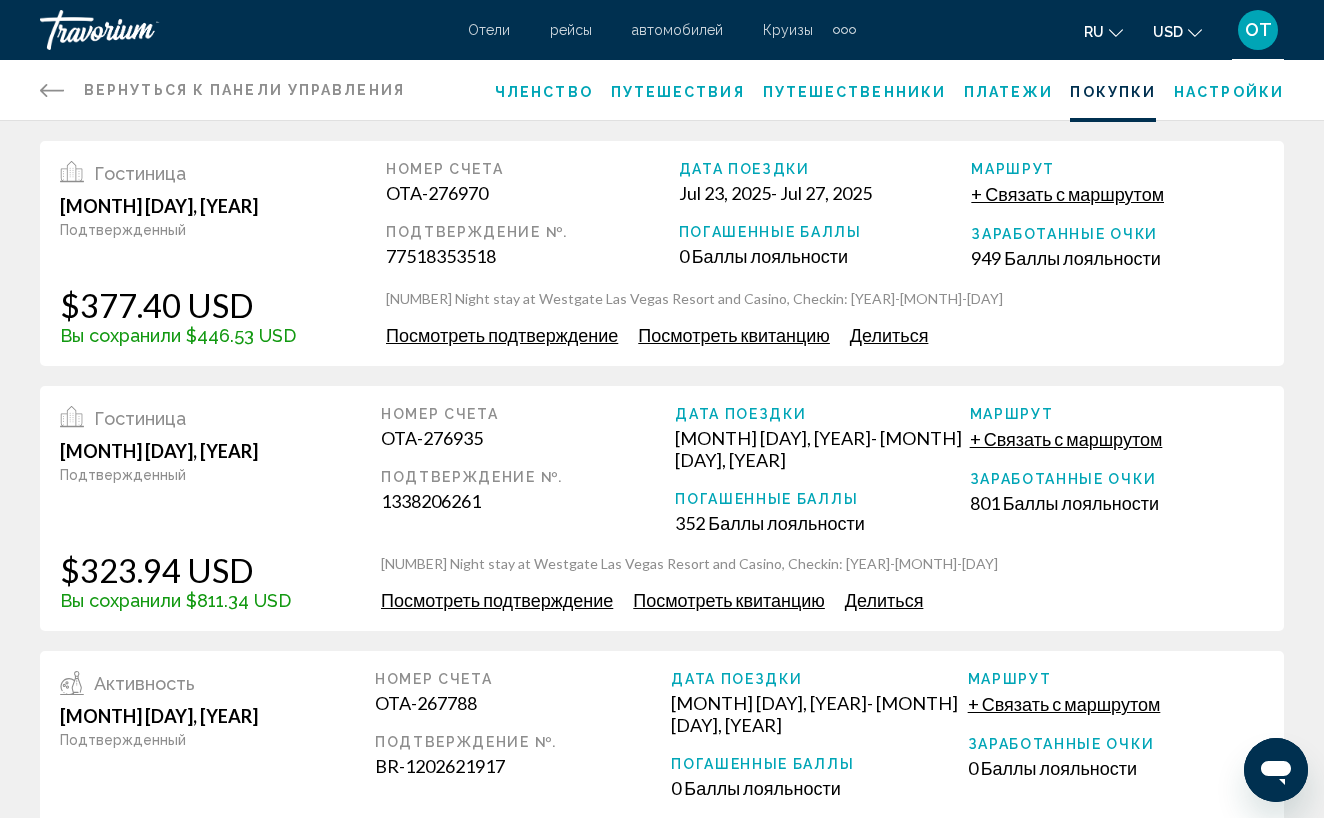 click on "Путешественники" at bounding box center [855, 92] 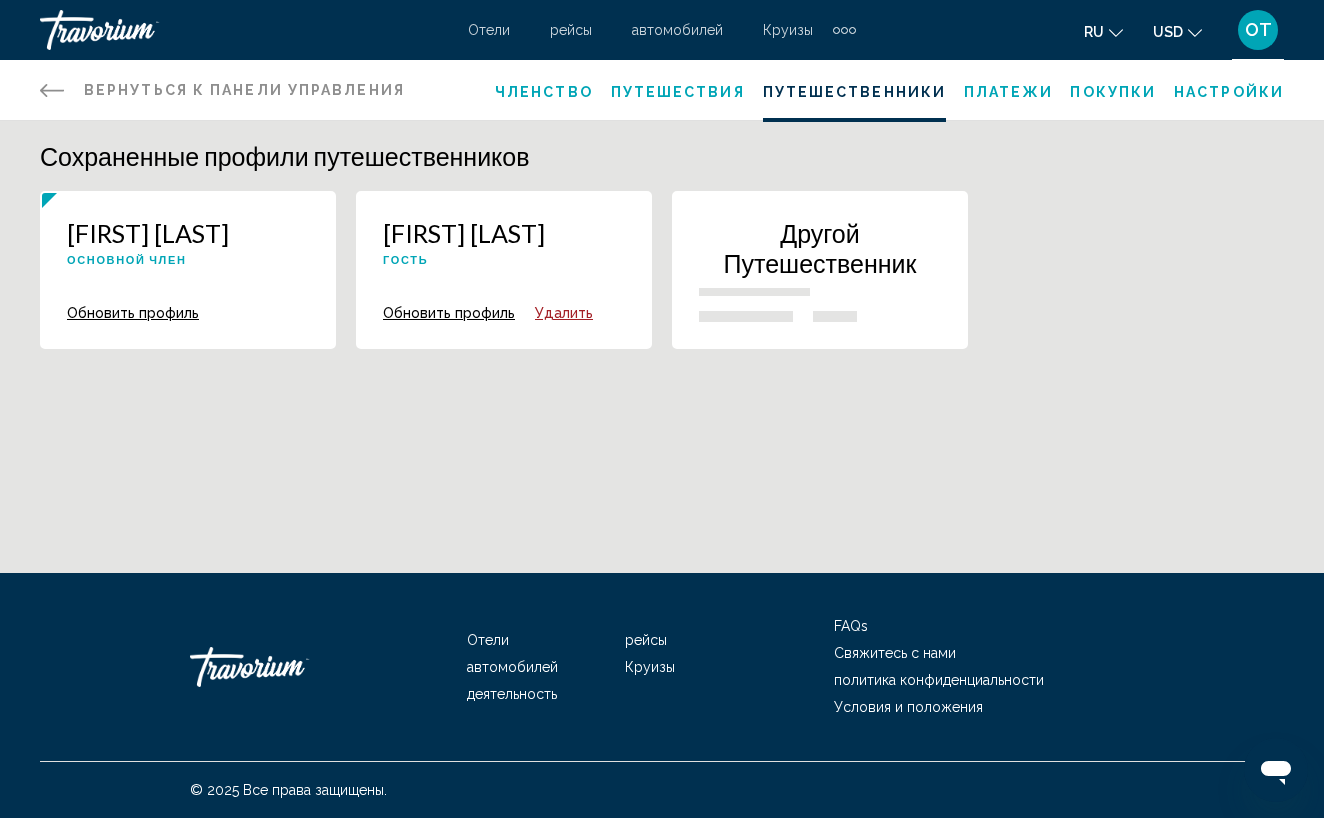 click on "Путешествия" at bounding box center (678, 92) 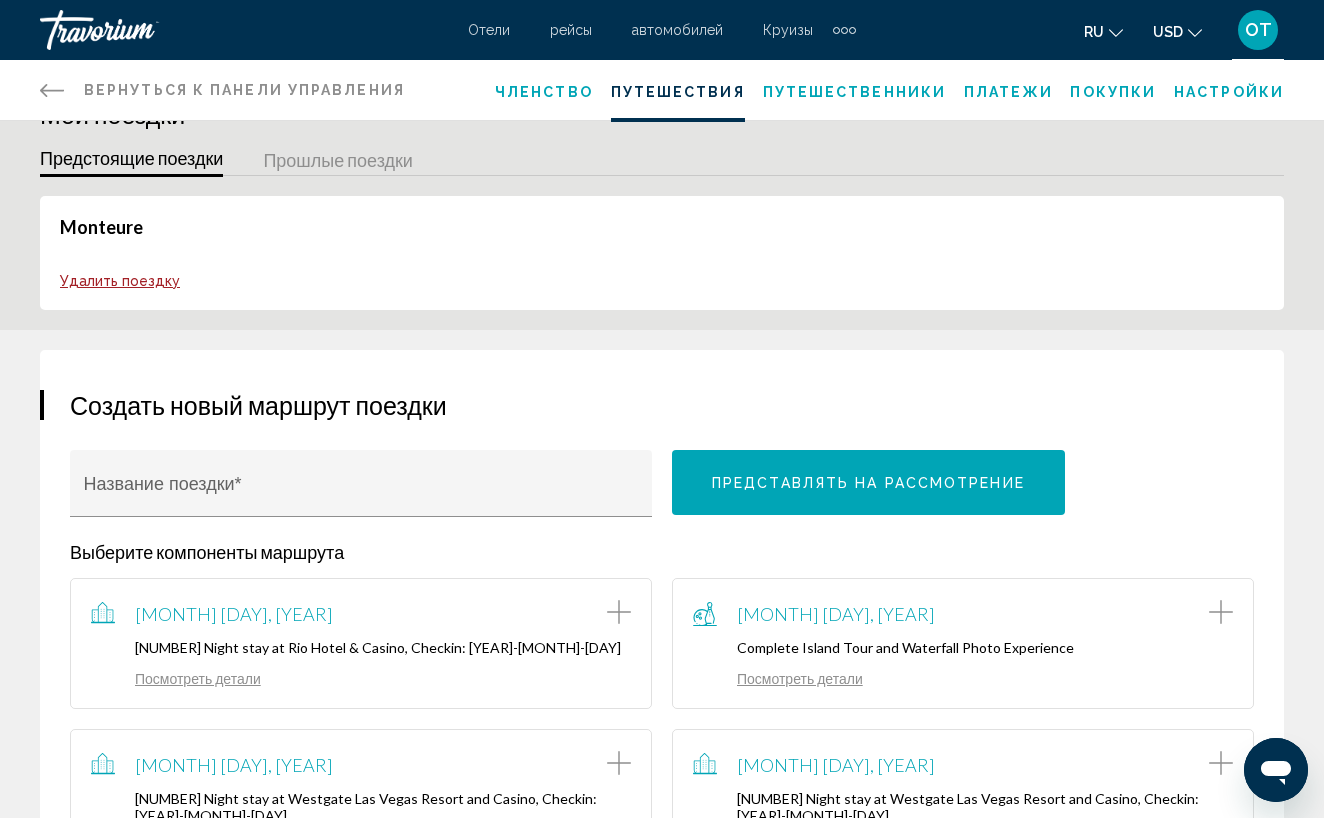 scroll, scrollTop: 0, scrollLeft: 0, axis: both 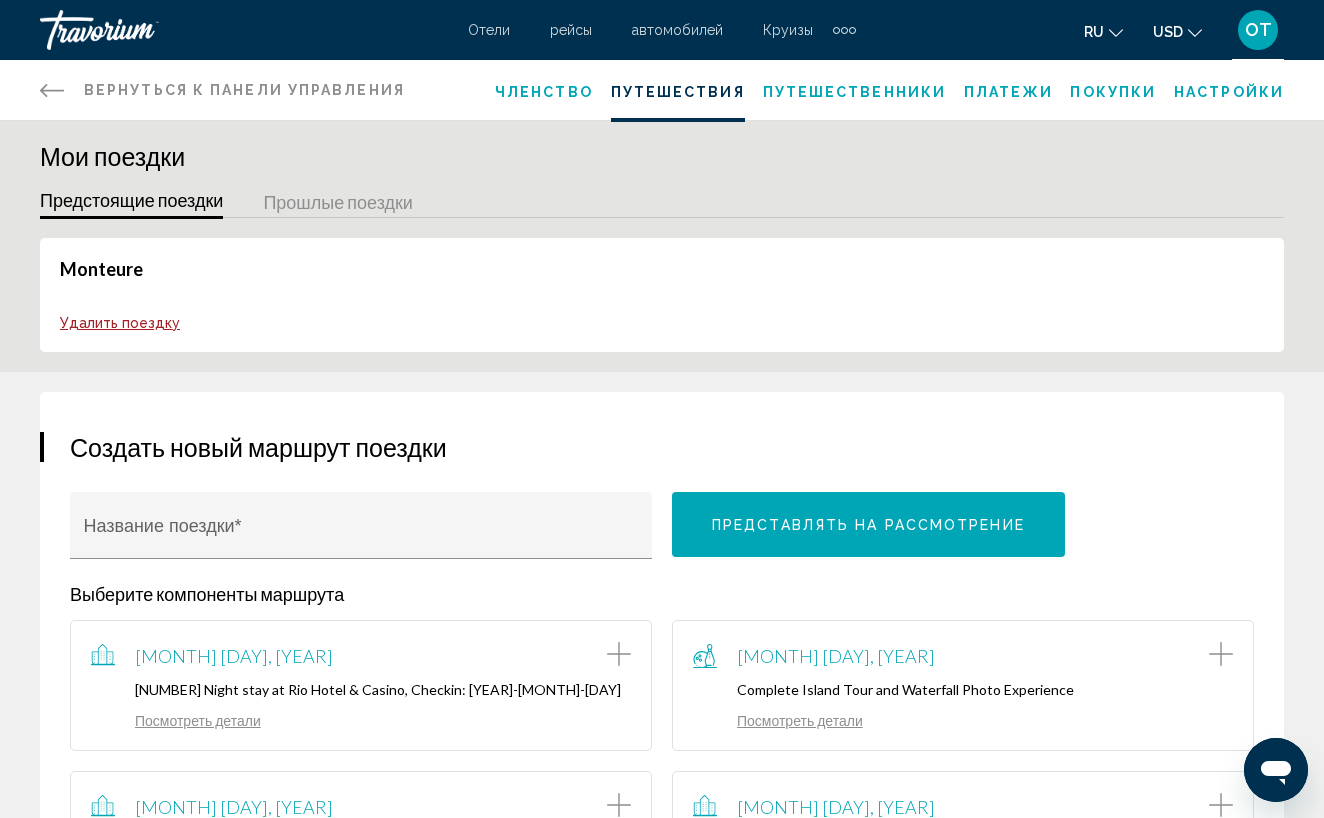 click on "Прошлые поездки" at bounding box center [338, 203] 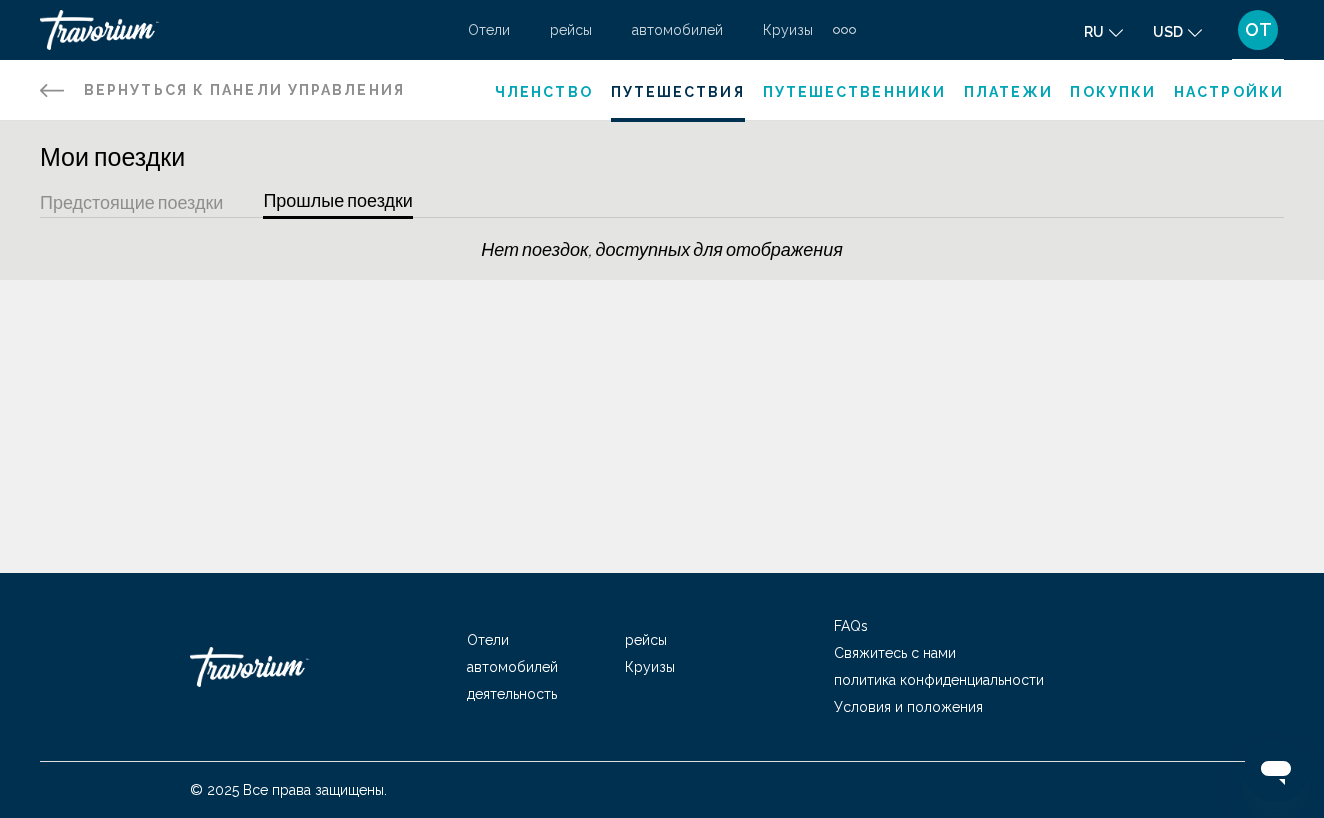 click on "Предстоящие поездки" at bounding box center (131, 203) 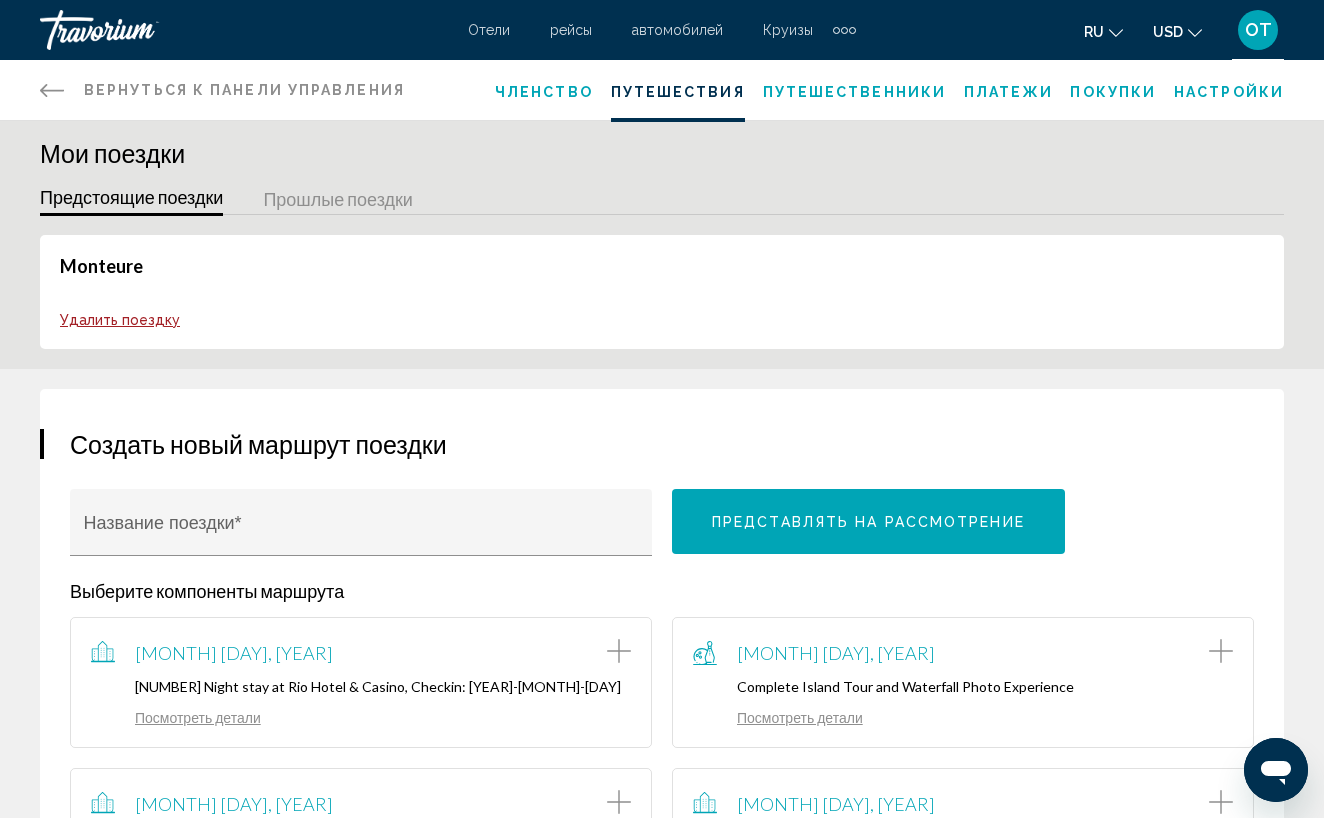 scroll, scrollTop: 0, scrollLeft: 0, axis: both 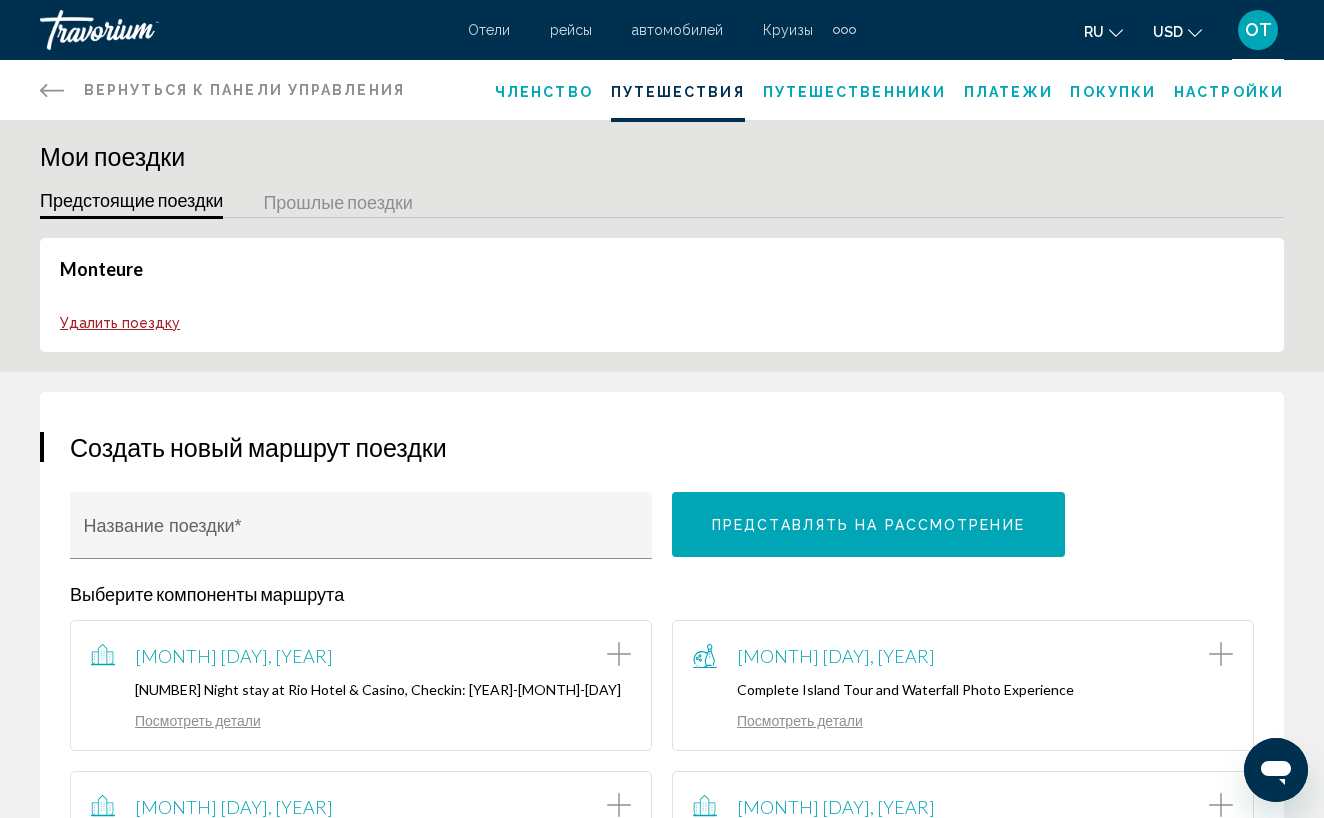 click on "Членство" at bounding box center [544, 92] 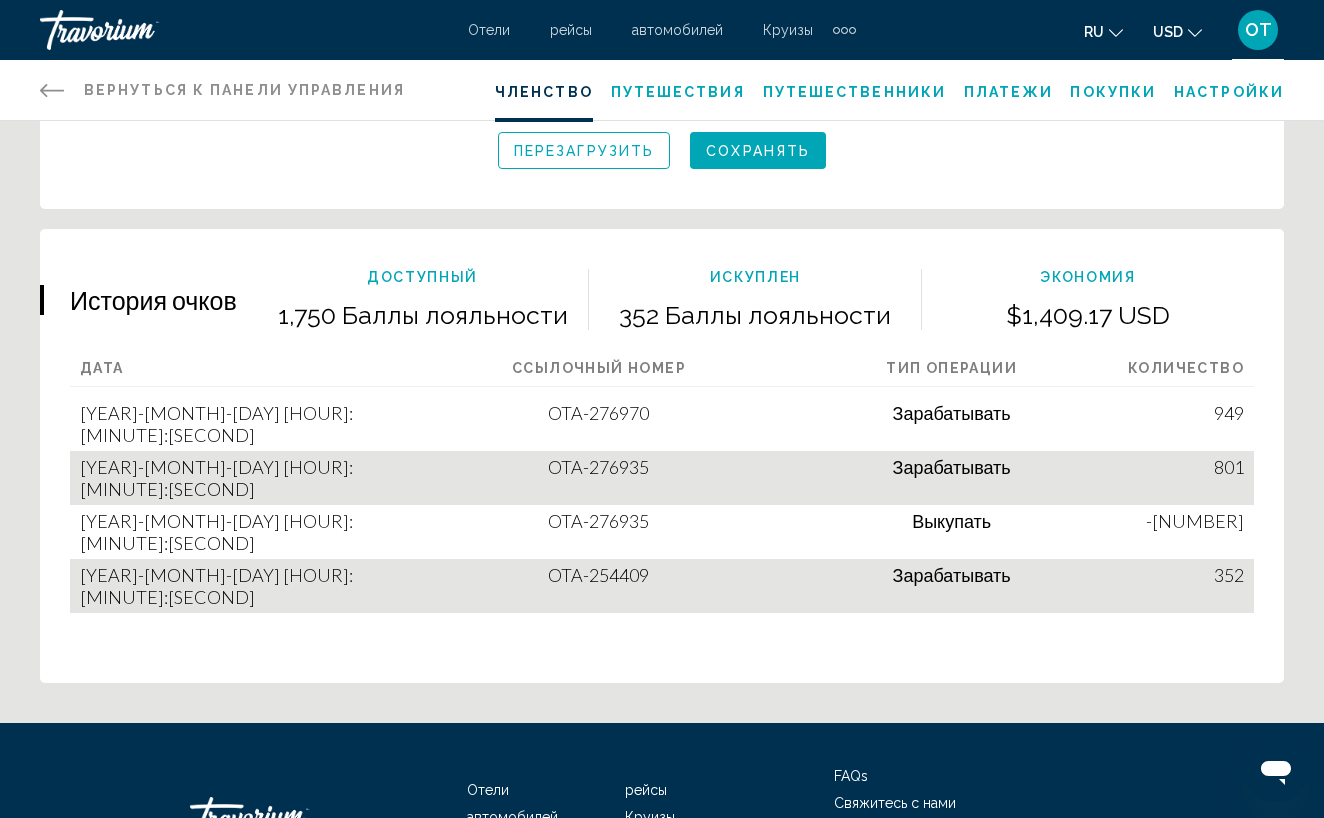 scroll, scrollTop: 1110, scrollLeft: 0, axis: vertical 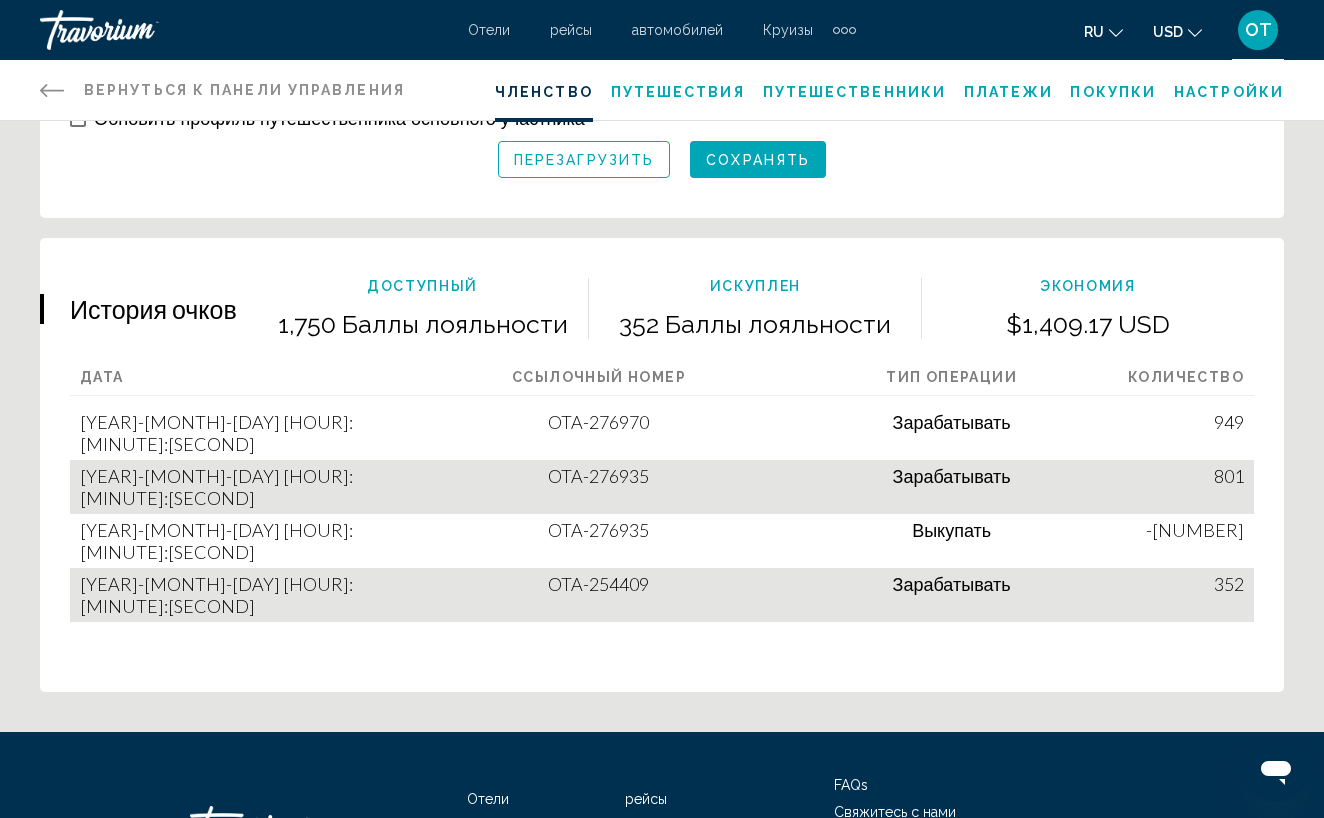 click on "Путешествия" at bounding box center (678, 92) 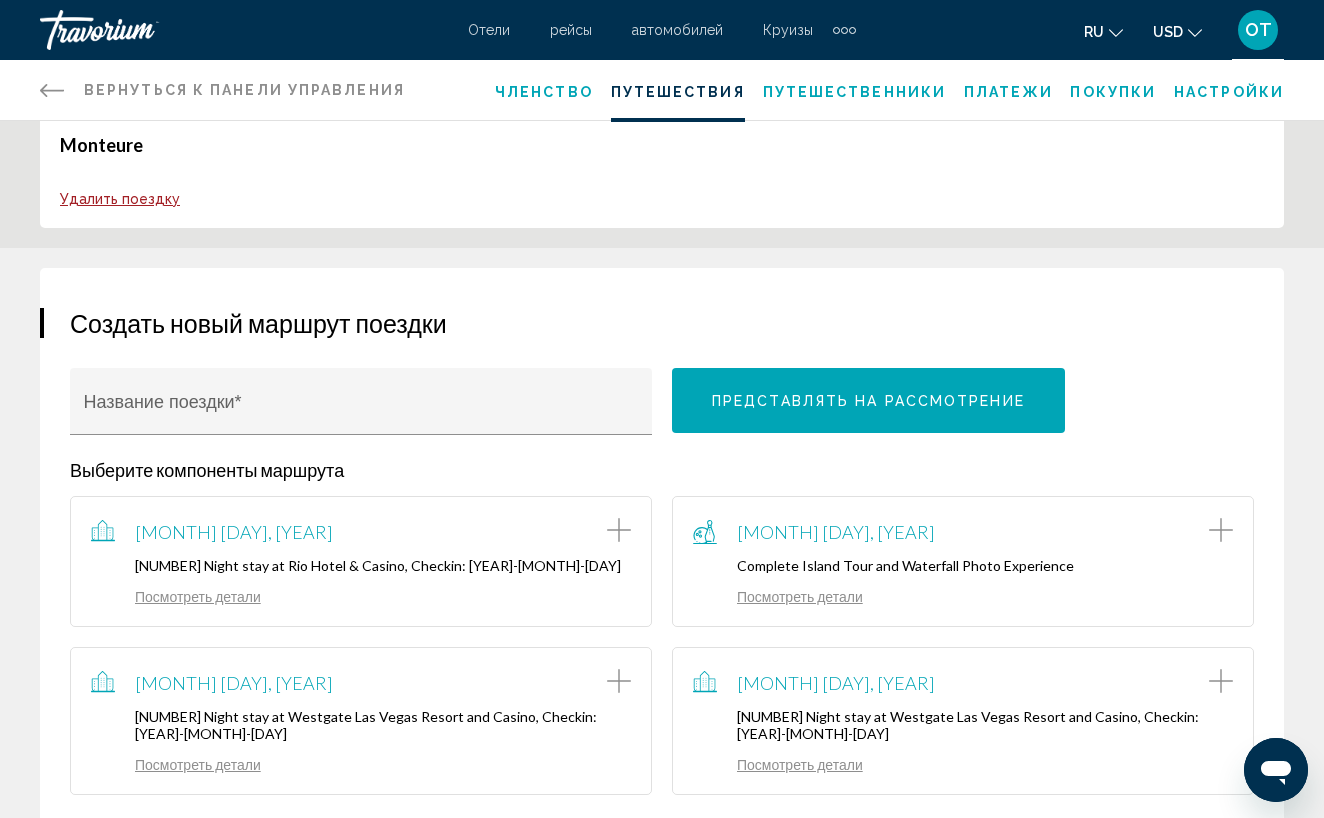 scroll, scrollTop: 0, scrollLeft: 0, axis: both 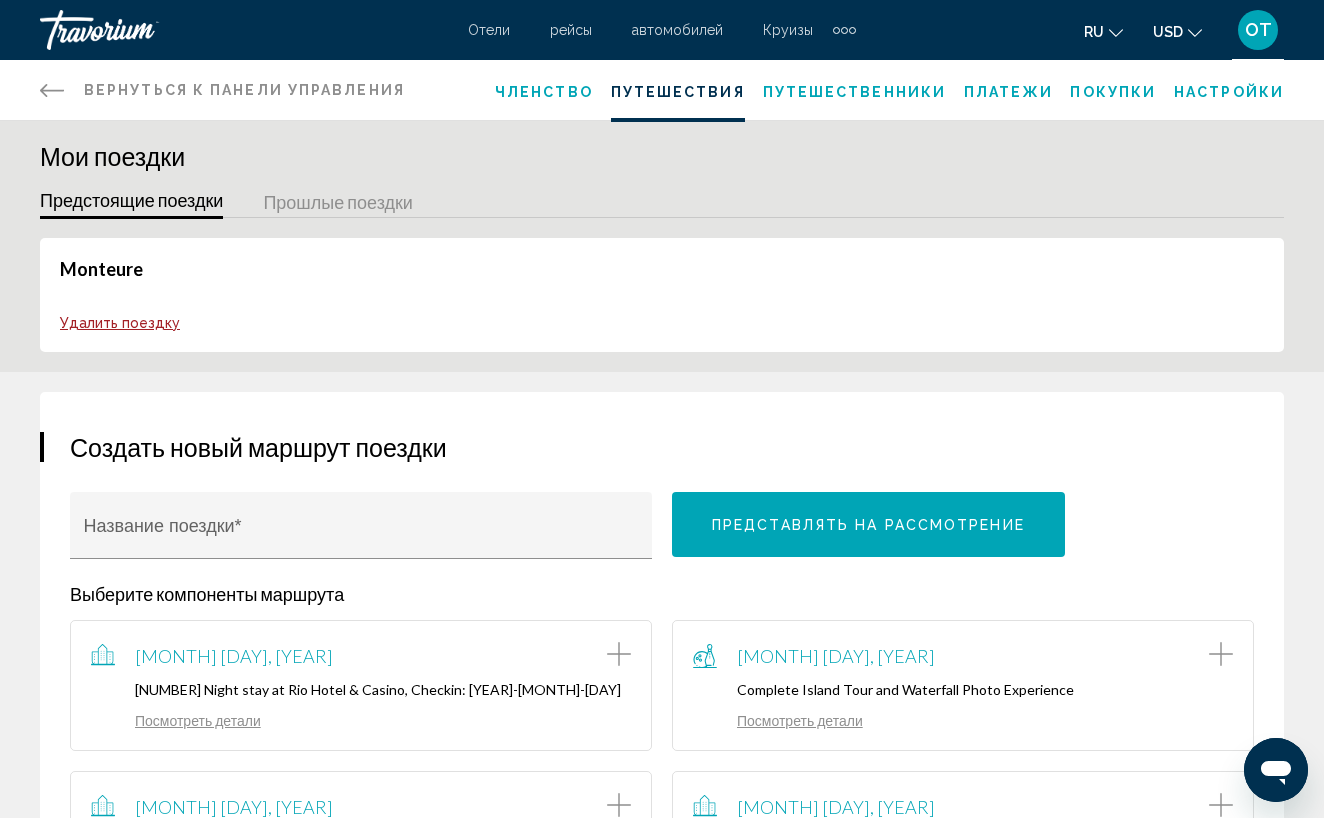 click on "Настройки" at bounding box center [1229, 92] 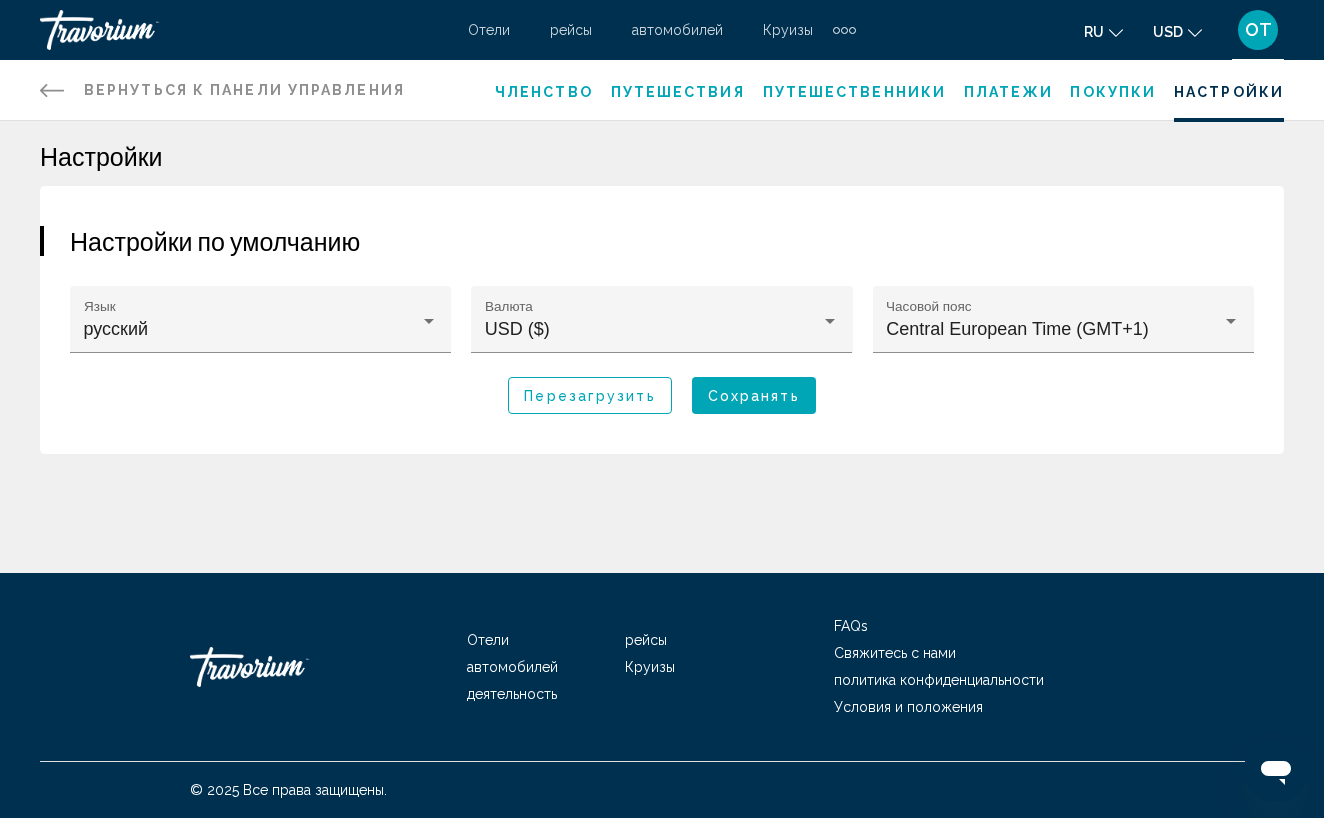 click on "Покупки" at bounding box center [1113, 92] 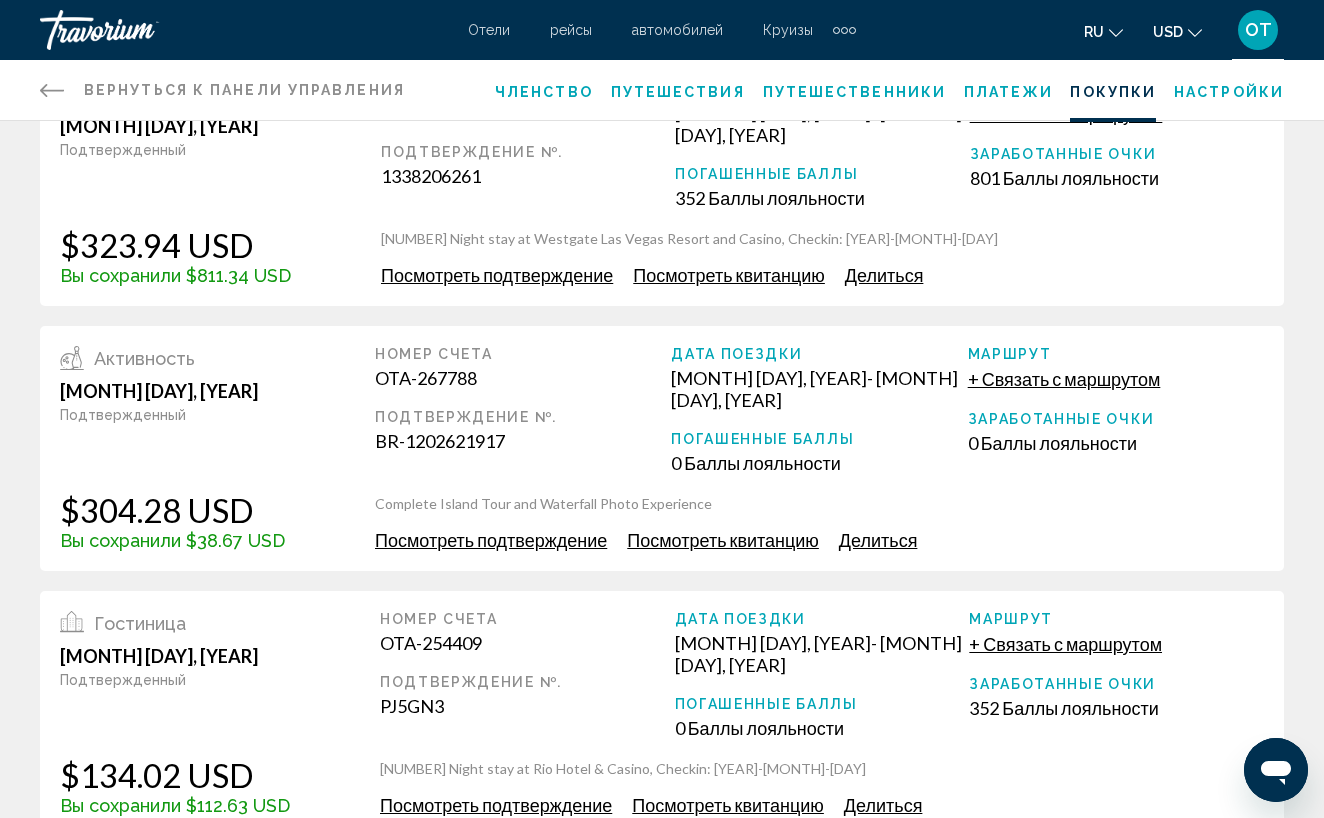 scroll, scrollTop: 0, scrollLeft: 0, axis: both 